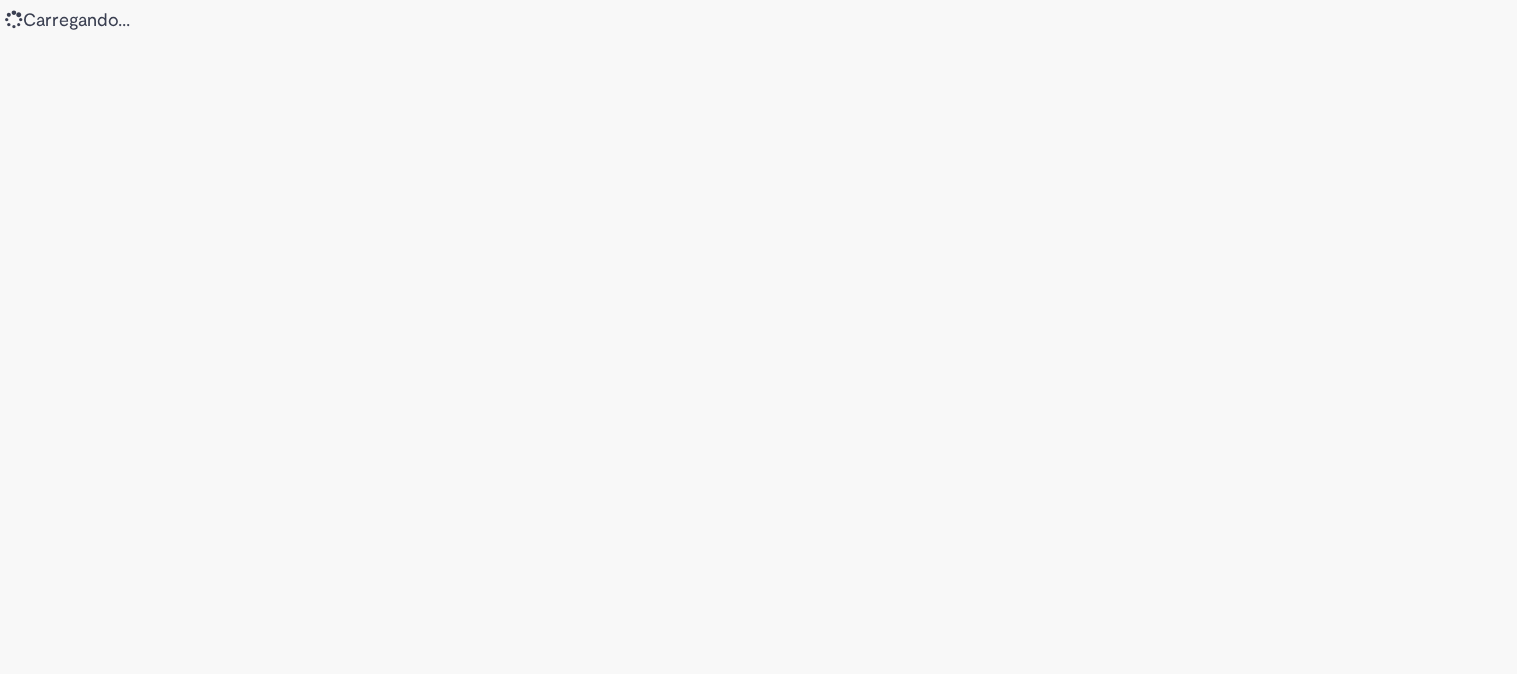 scroll, scrollTop: 0, scrollLeft: 0, axis: both 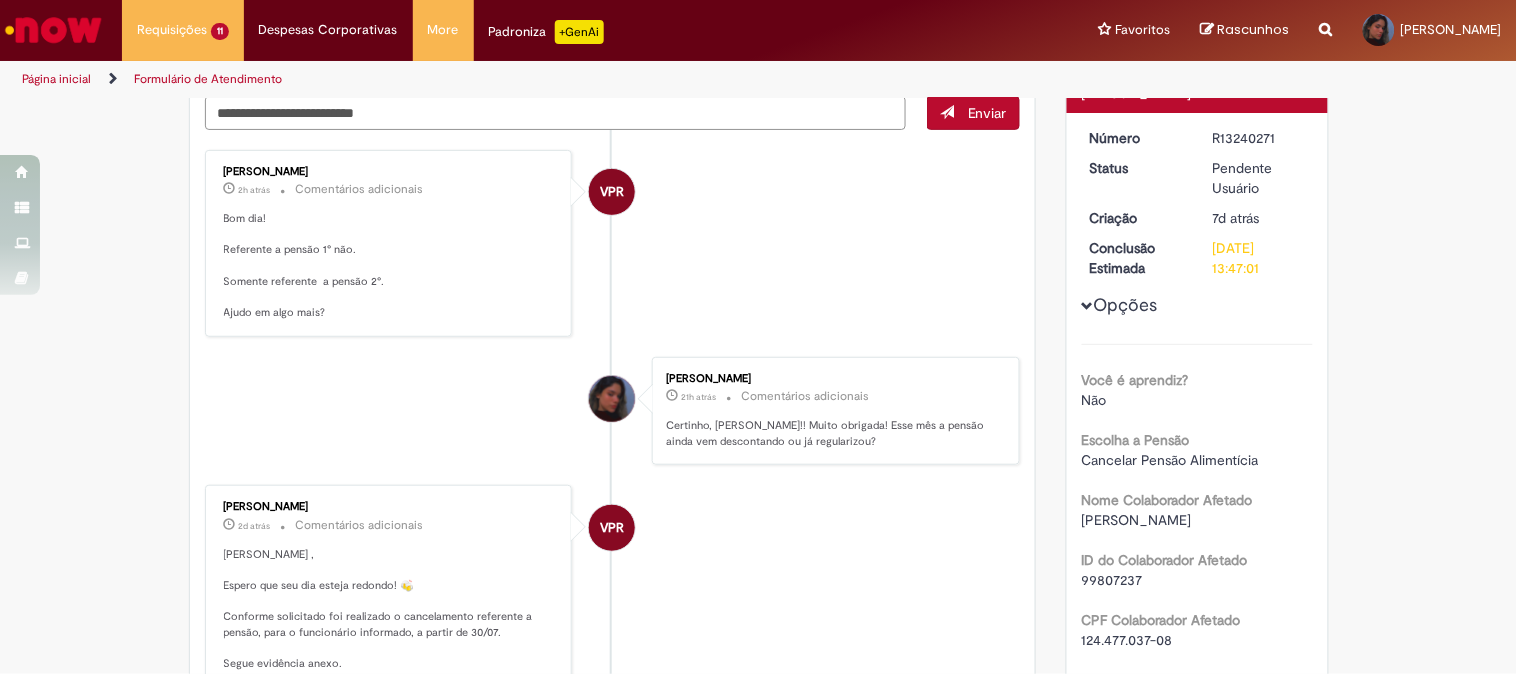 click at bounding box center [556, 113] 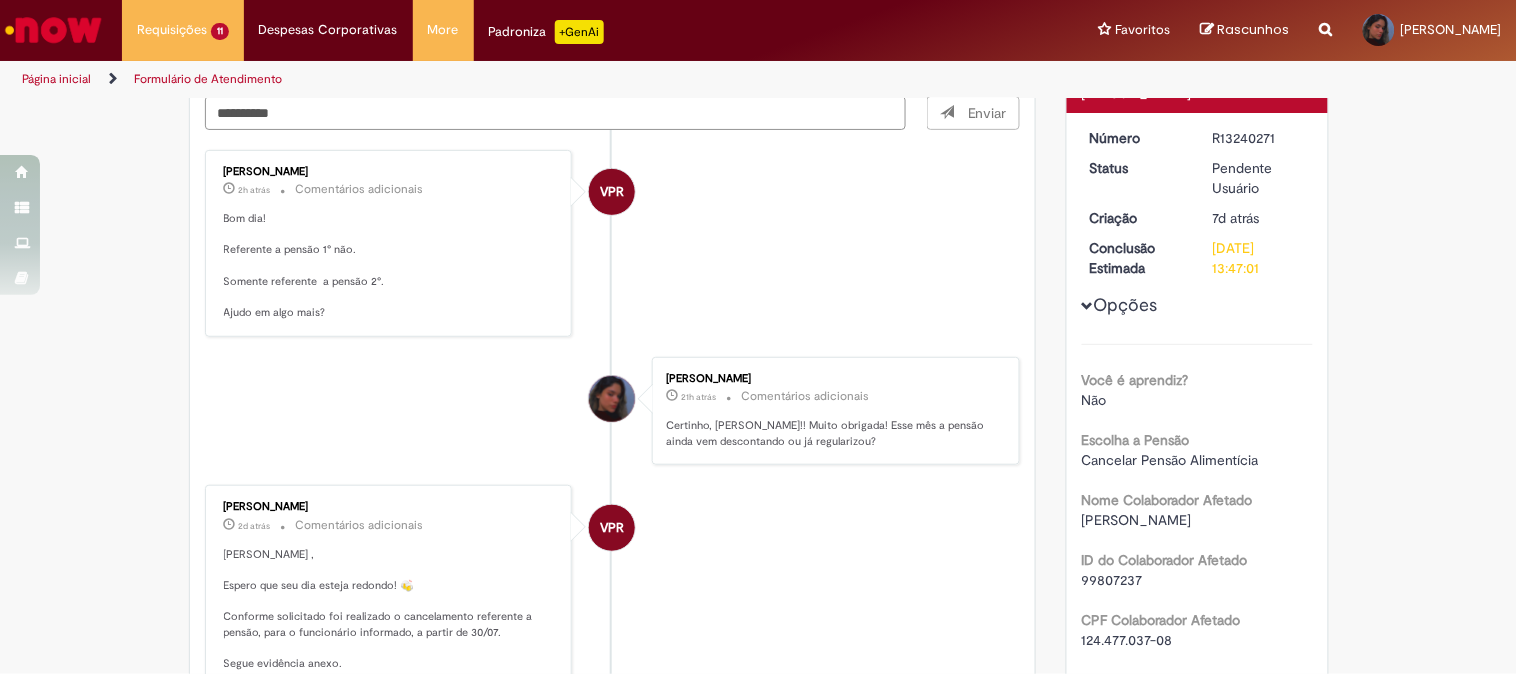 scroll, scrollTop: 0, scrollLeft: 0, axis: both 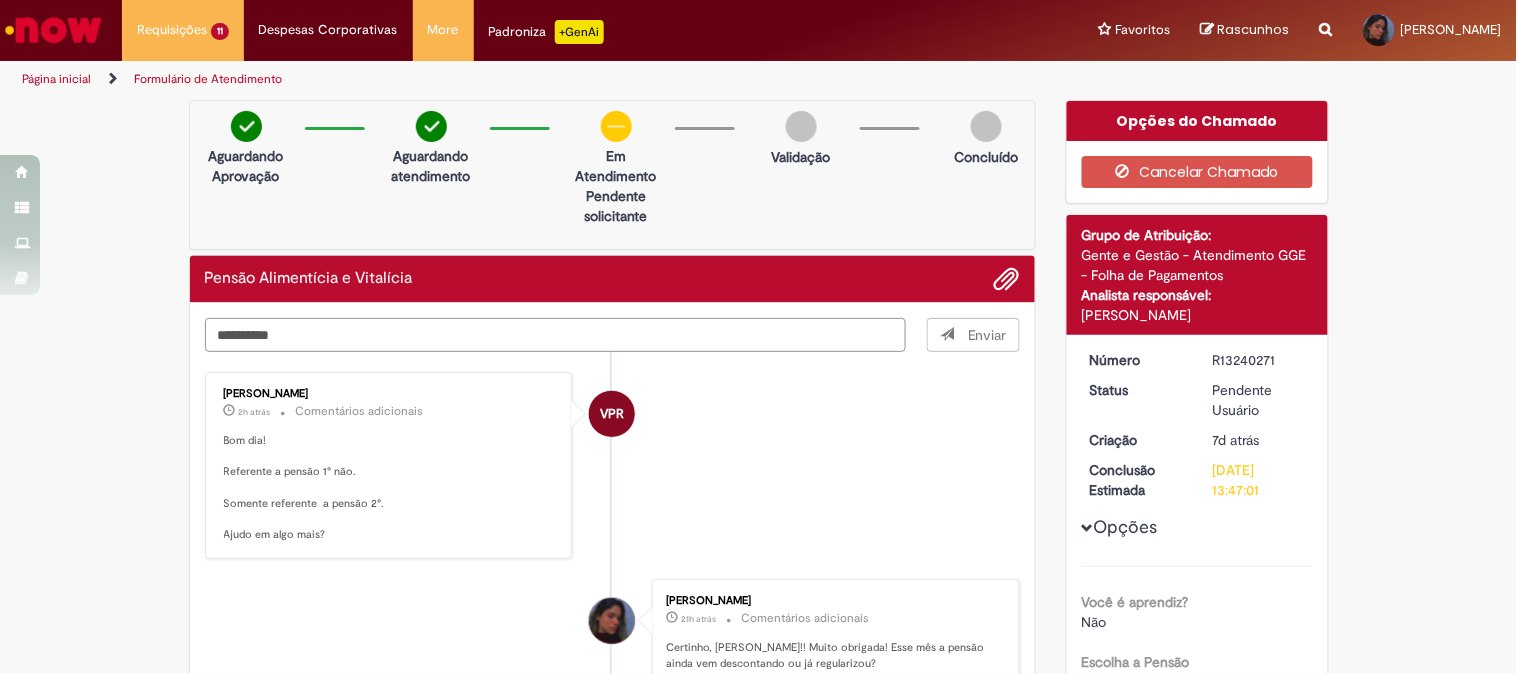type on "**********" 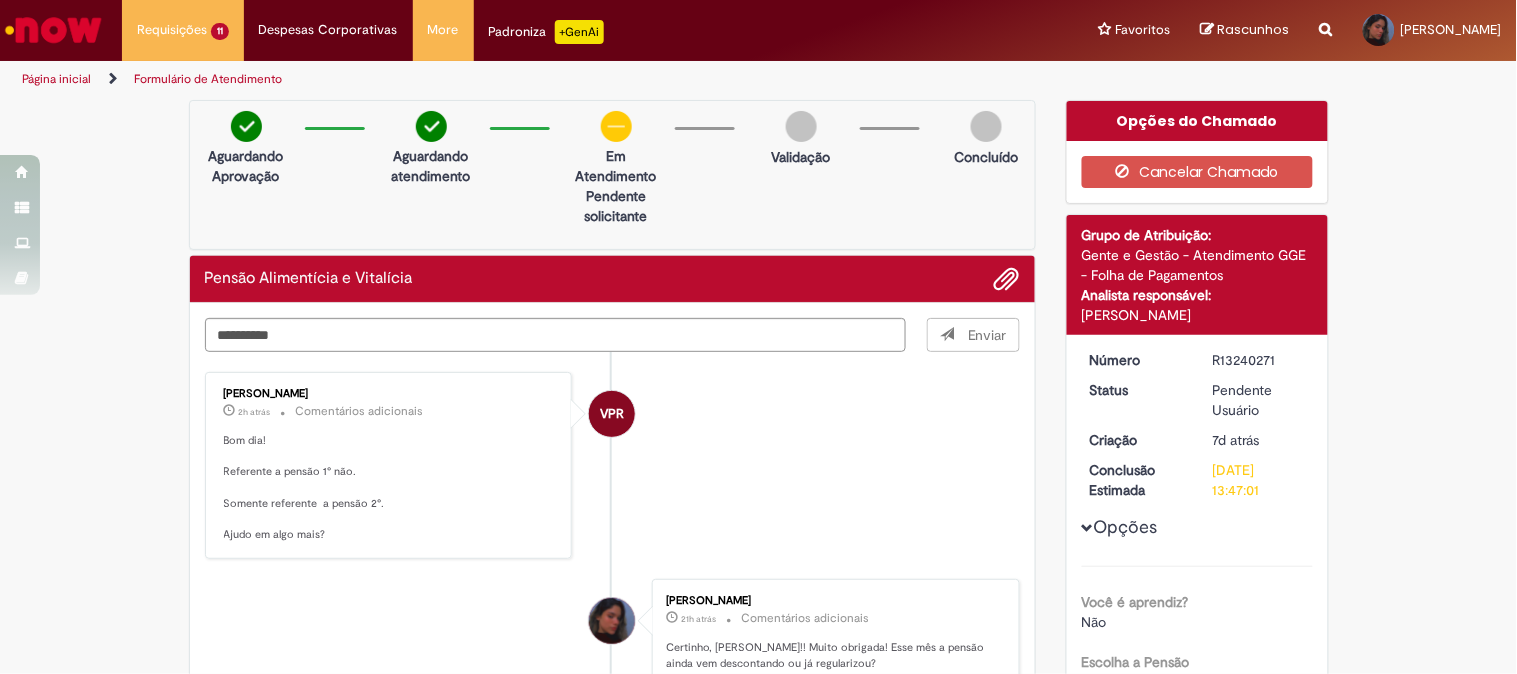 type 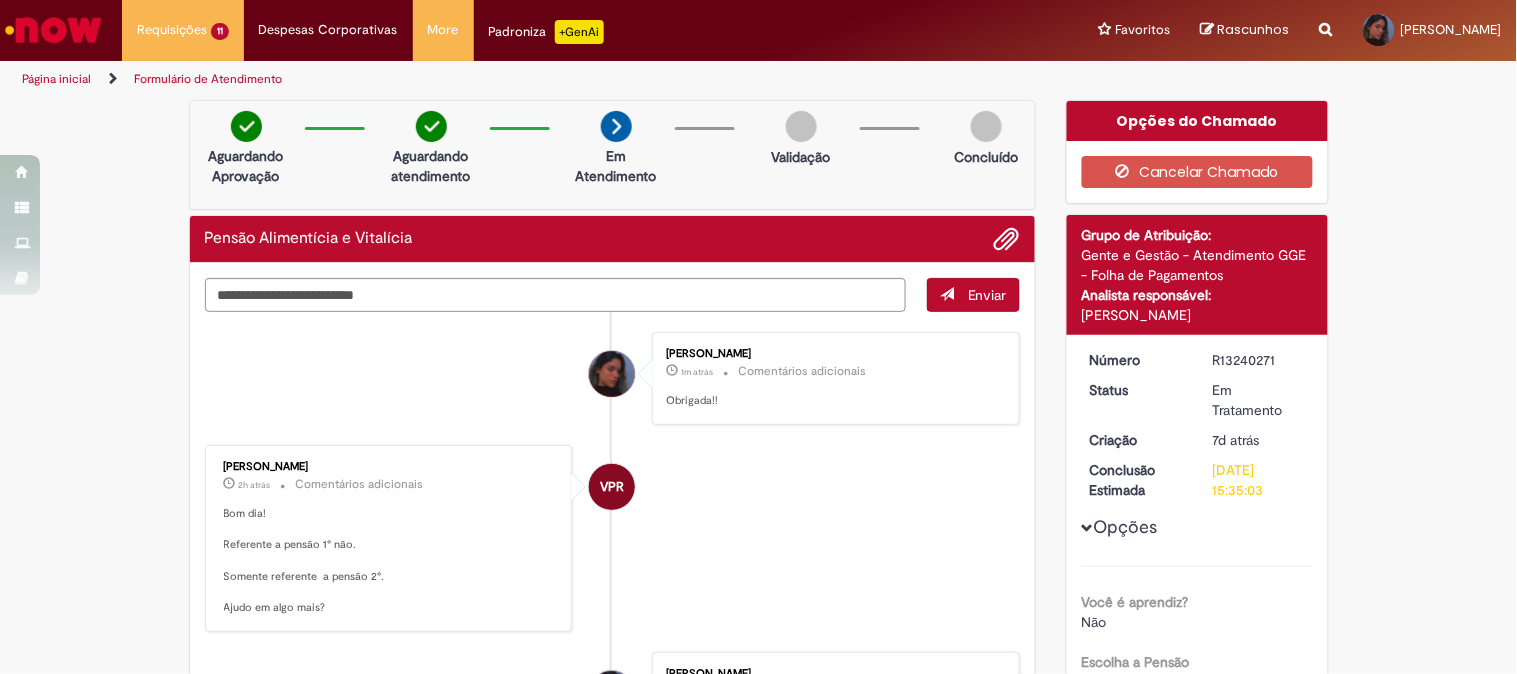 click at bounding box center [53, 30] 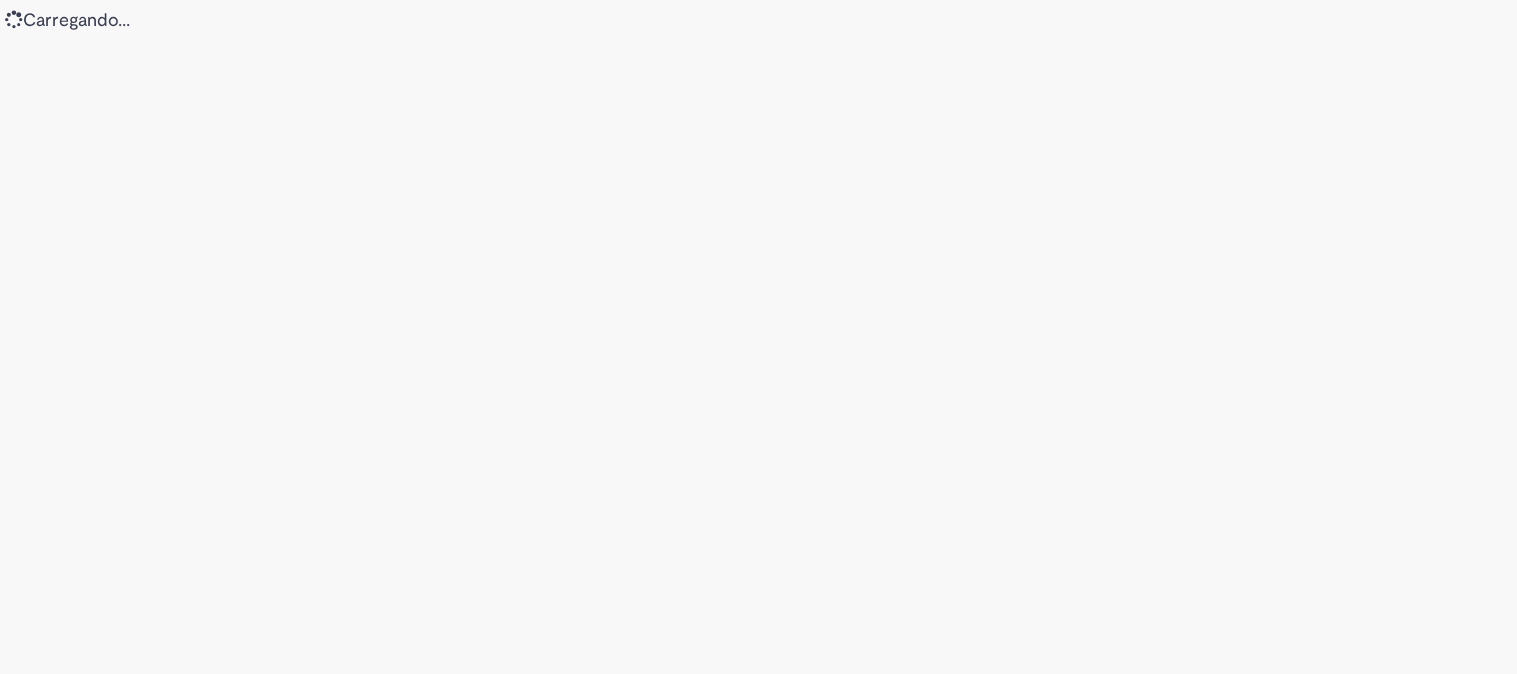 scroll, scrollTop: 0, scrollLeft: 0, axis: both 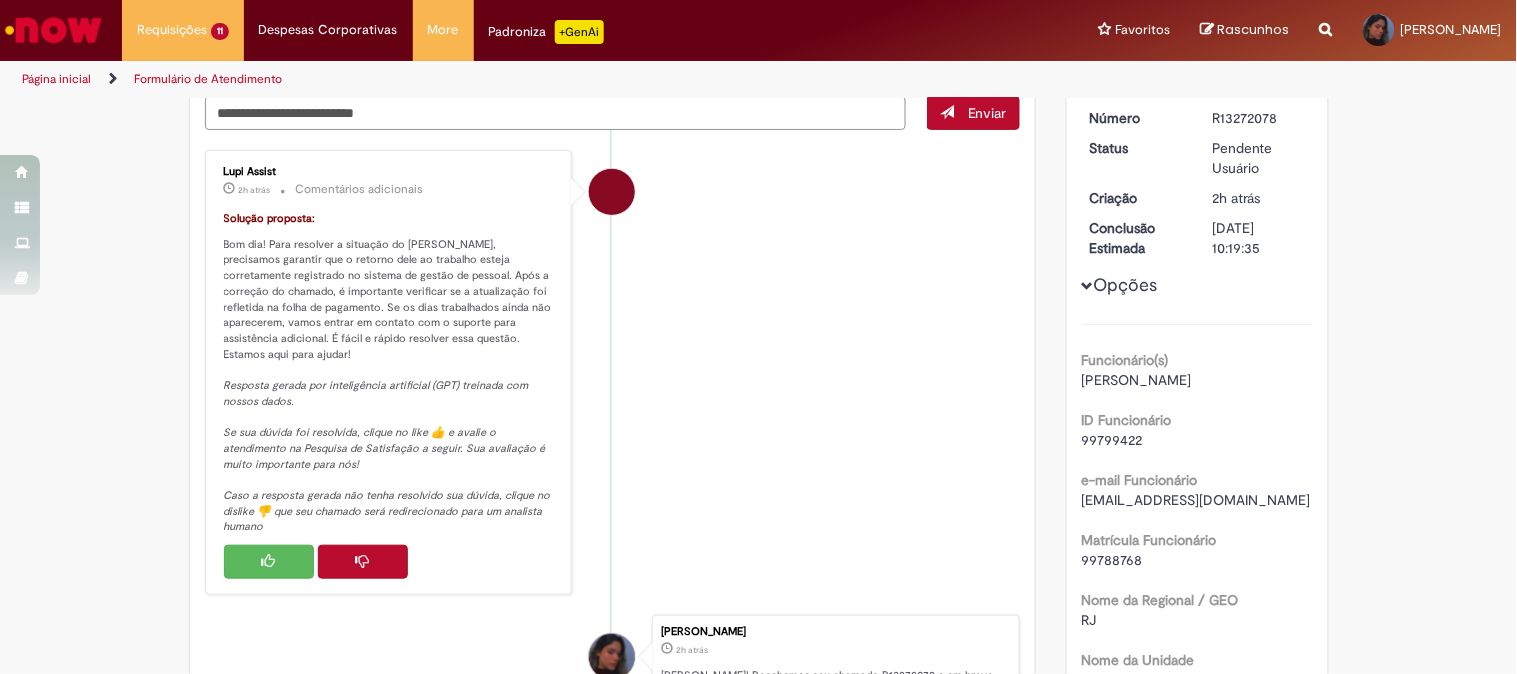 click at bounding box center (363, 562) 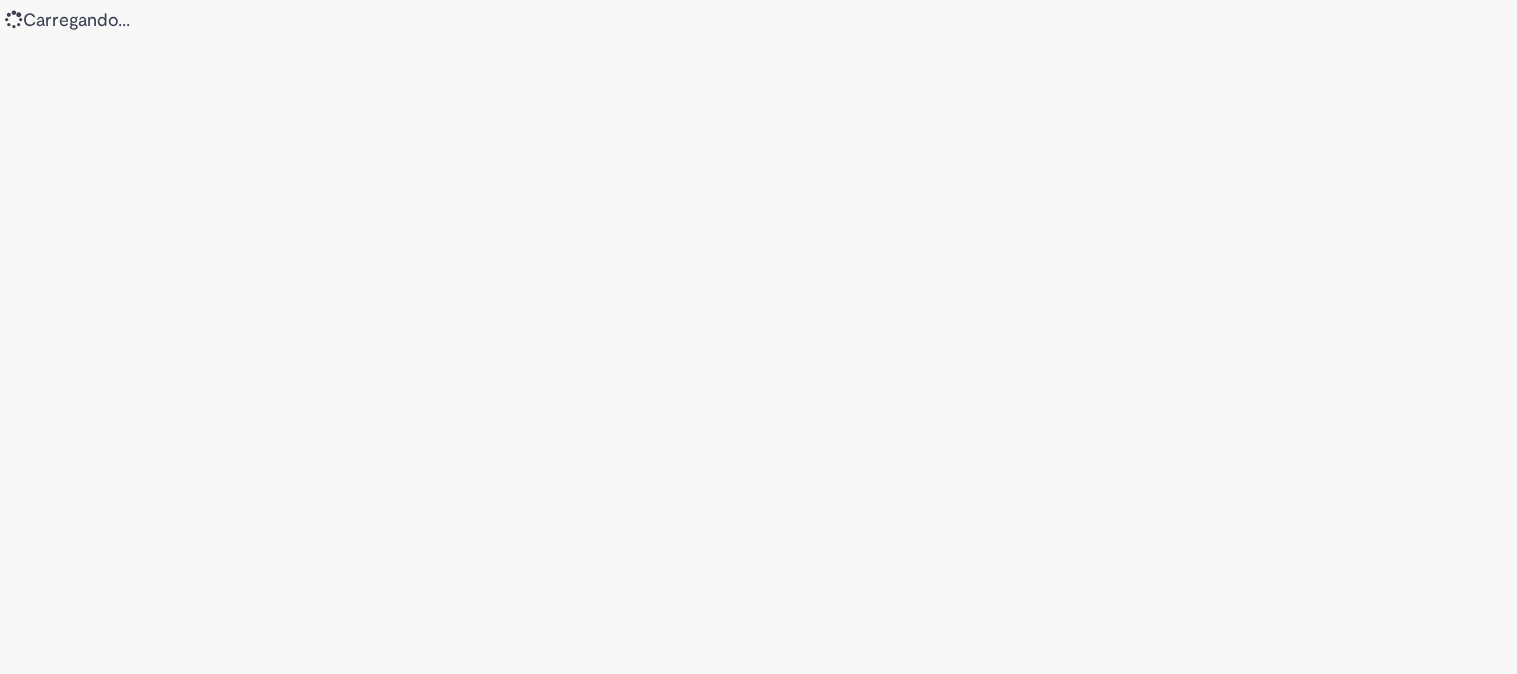 scroll, scrollTop: 0, scrollLeft: 0, axis: both 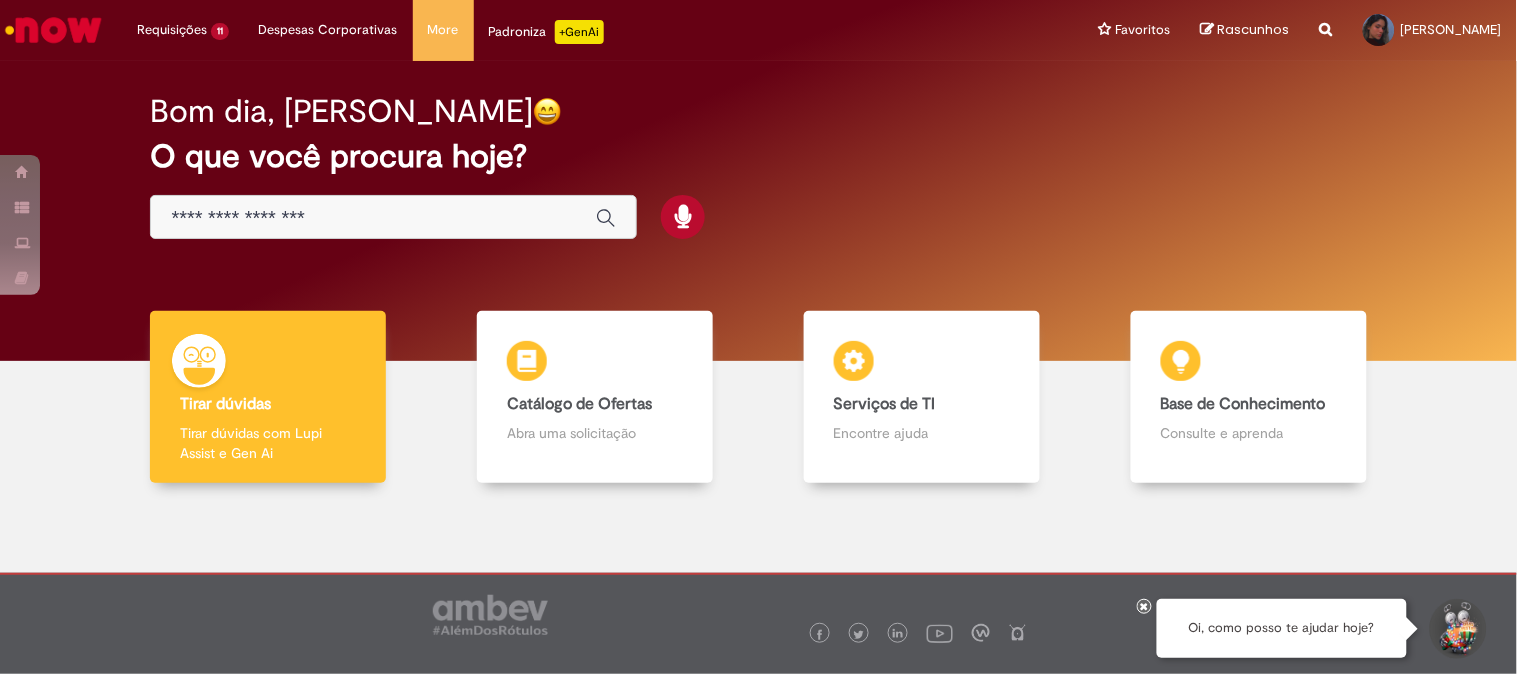 click at bounding box center (373, 218) 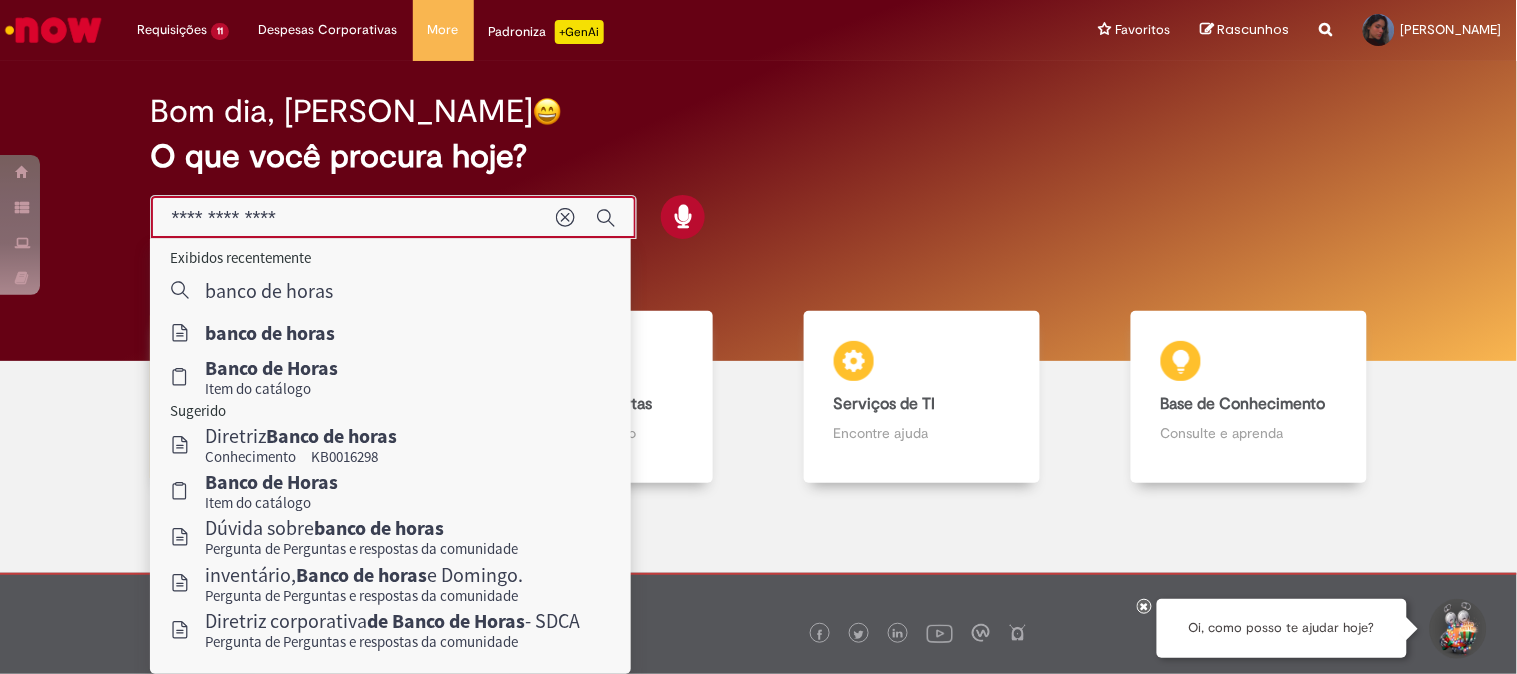 type on "**********" 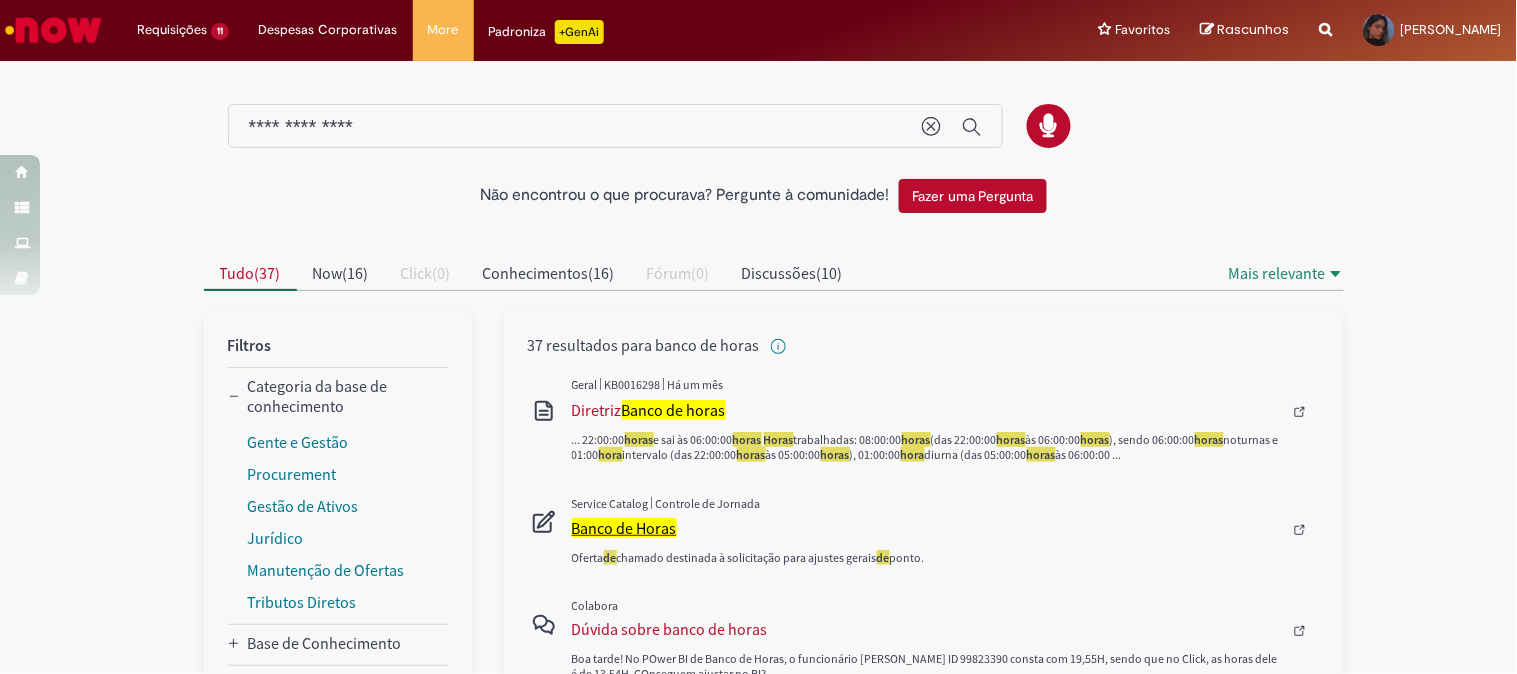 click on "Banco de Horas" at bounding box center (624, 528) 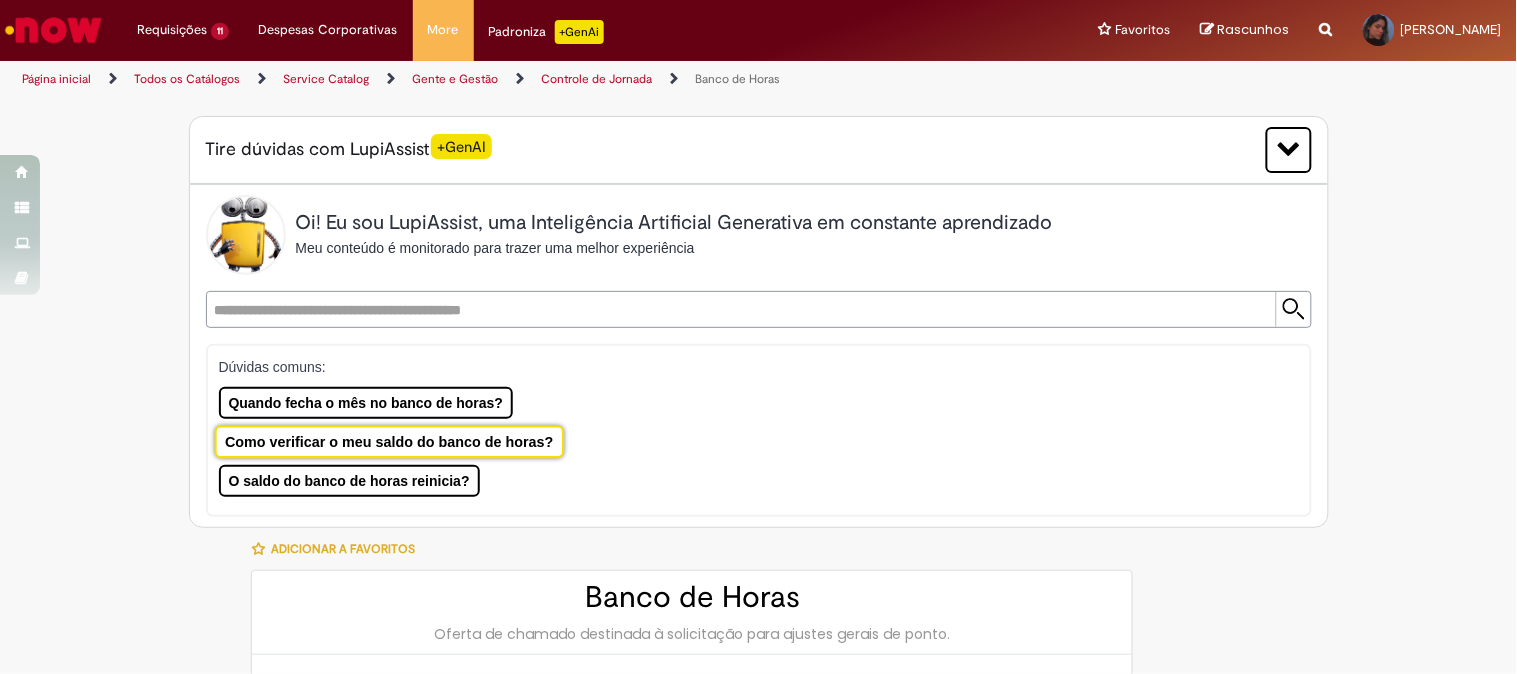 type on "**********" 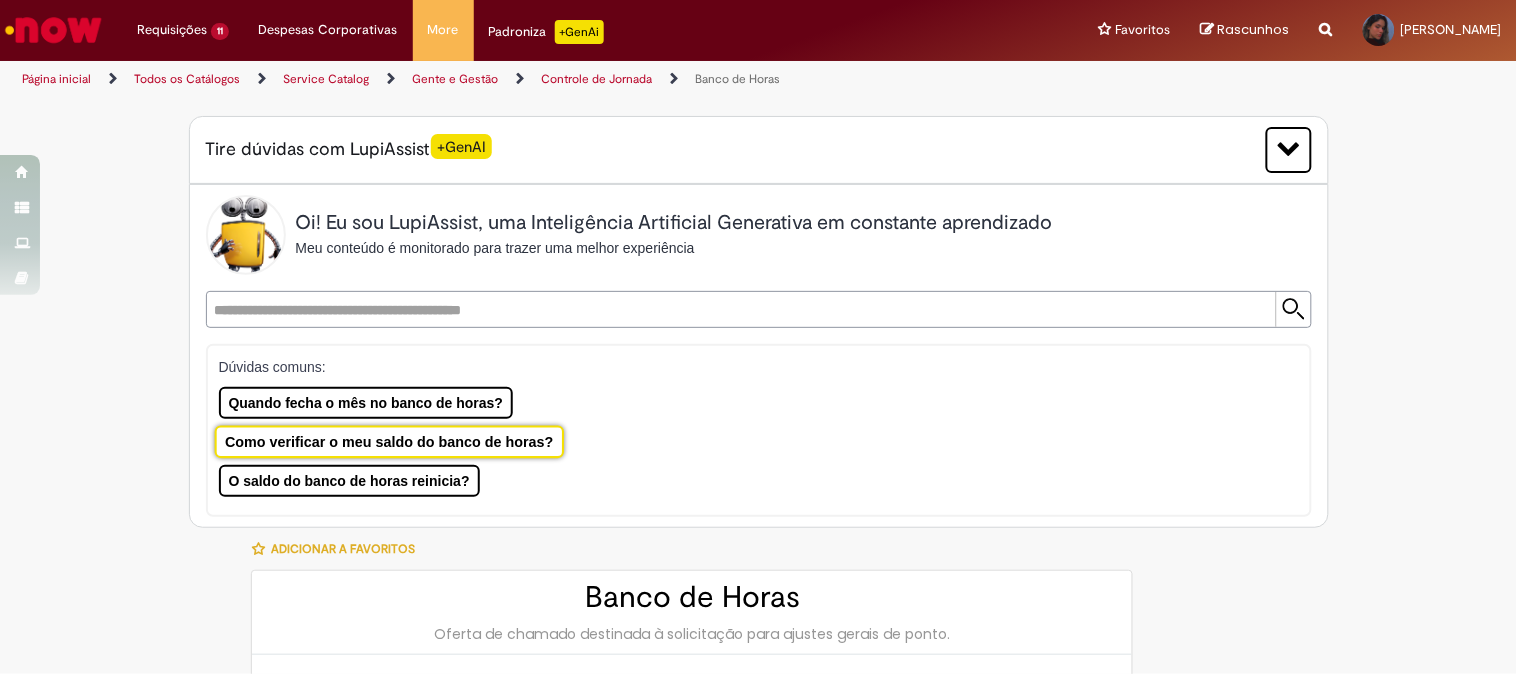 type on "**********" 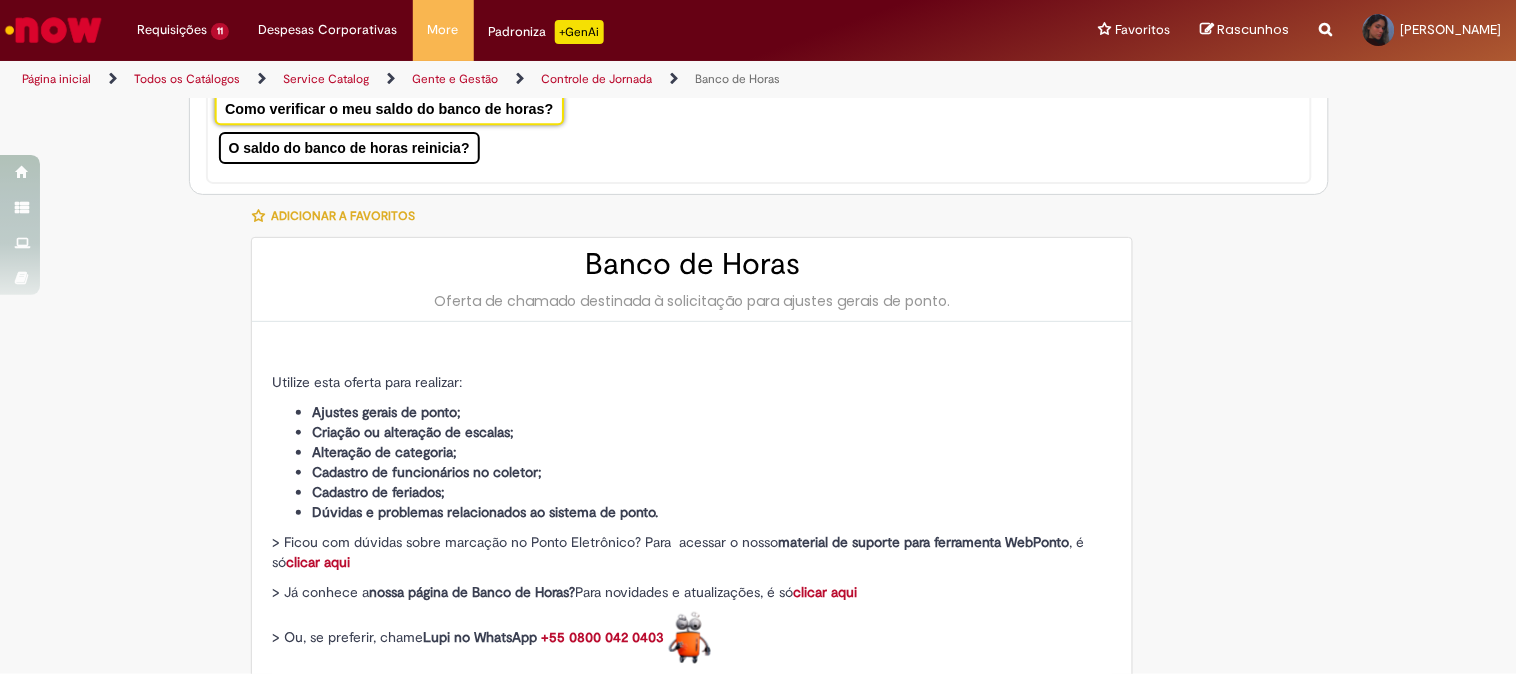 type on "**********" 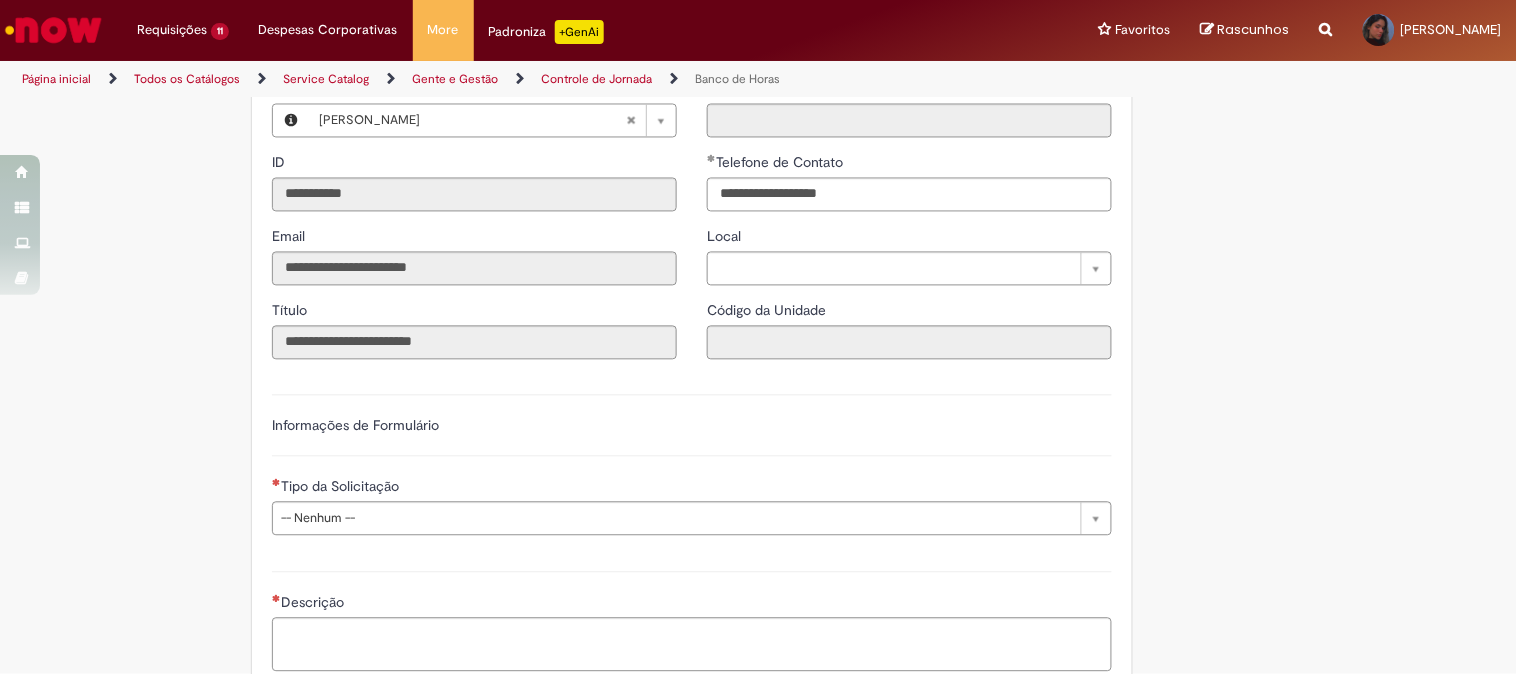 scroll, scrollTop: 1111, scrollLeft: 0, axis: vertical 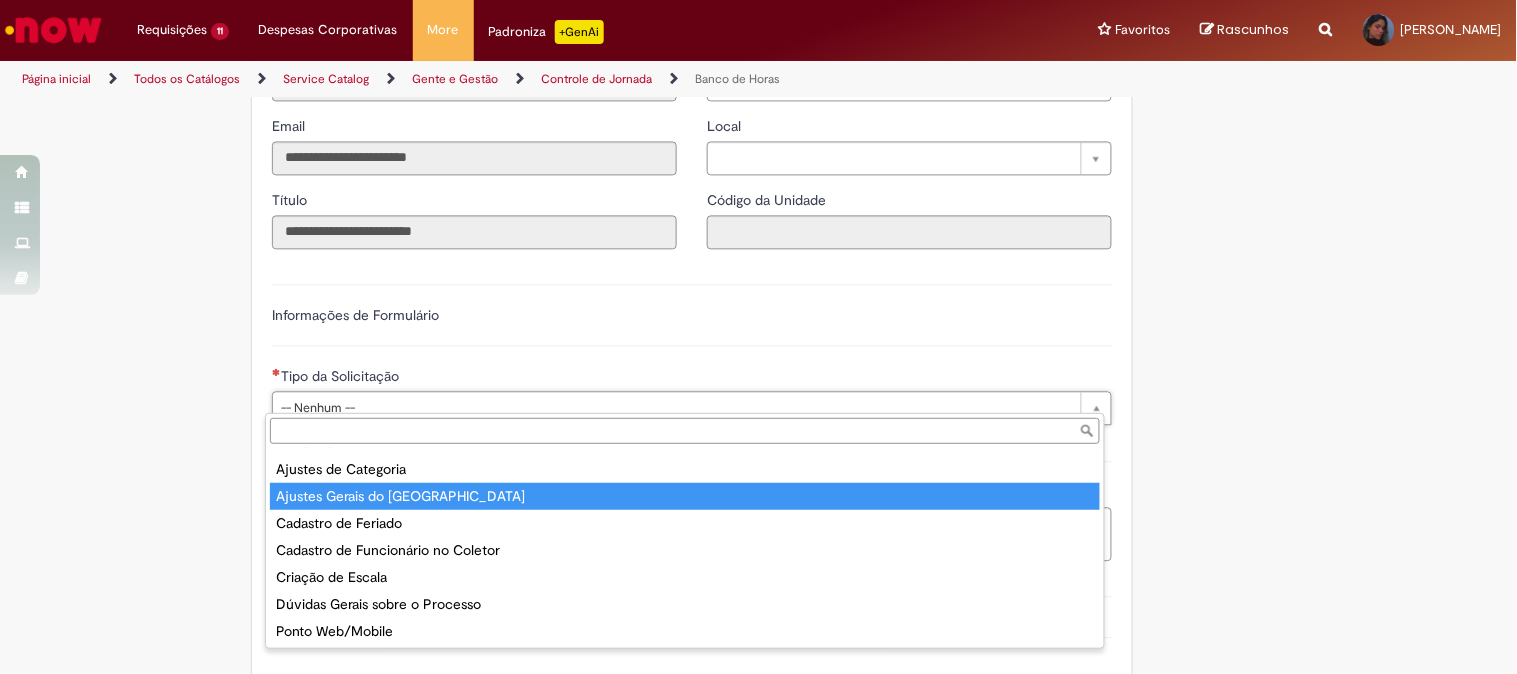 type on "**********" 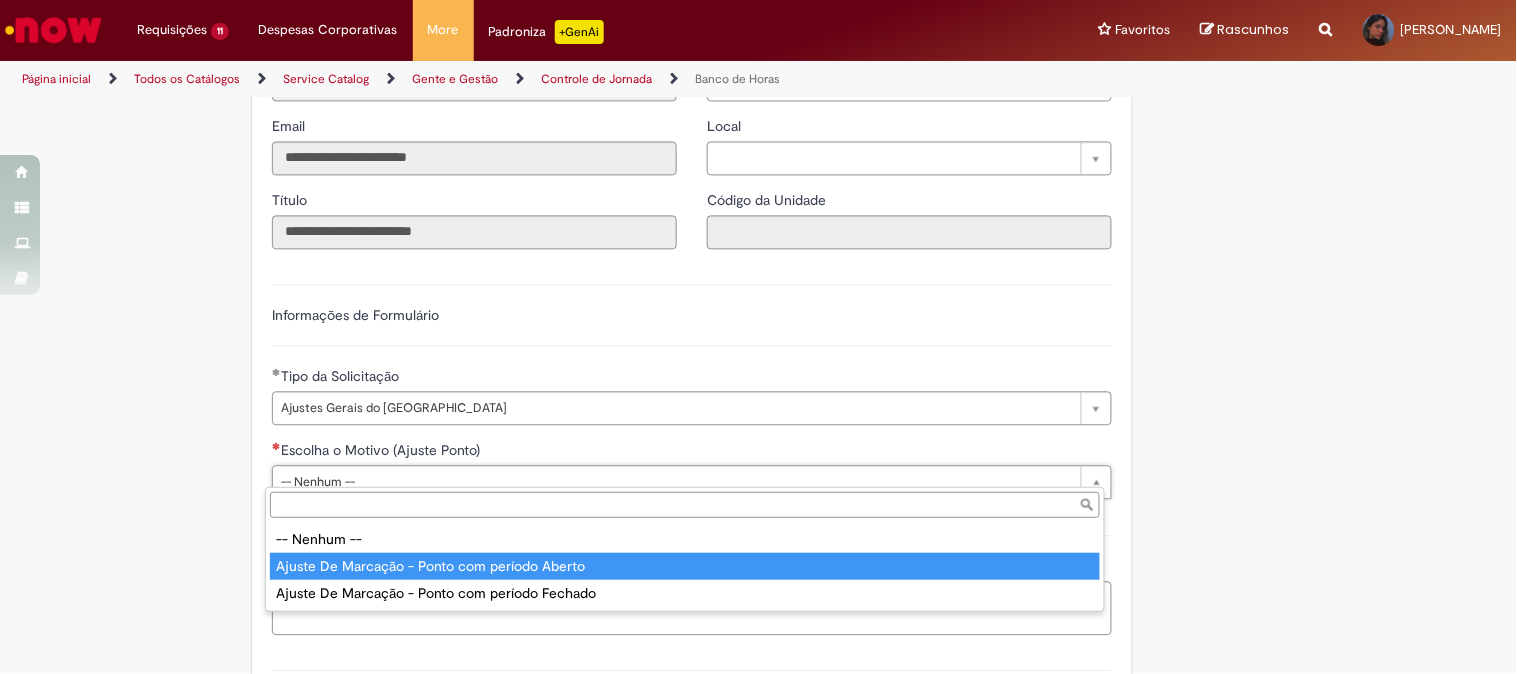 type on "**********" 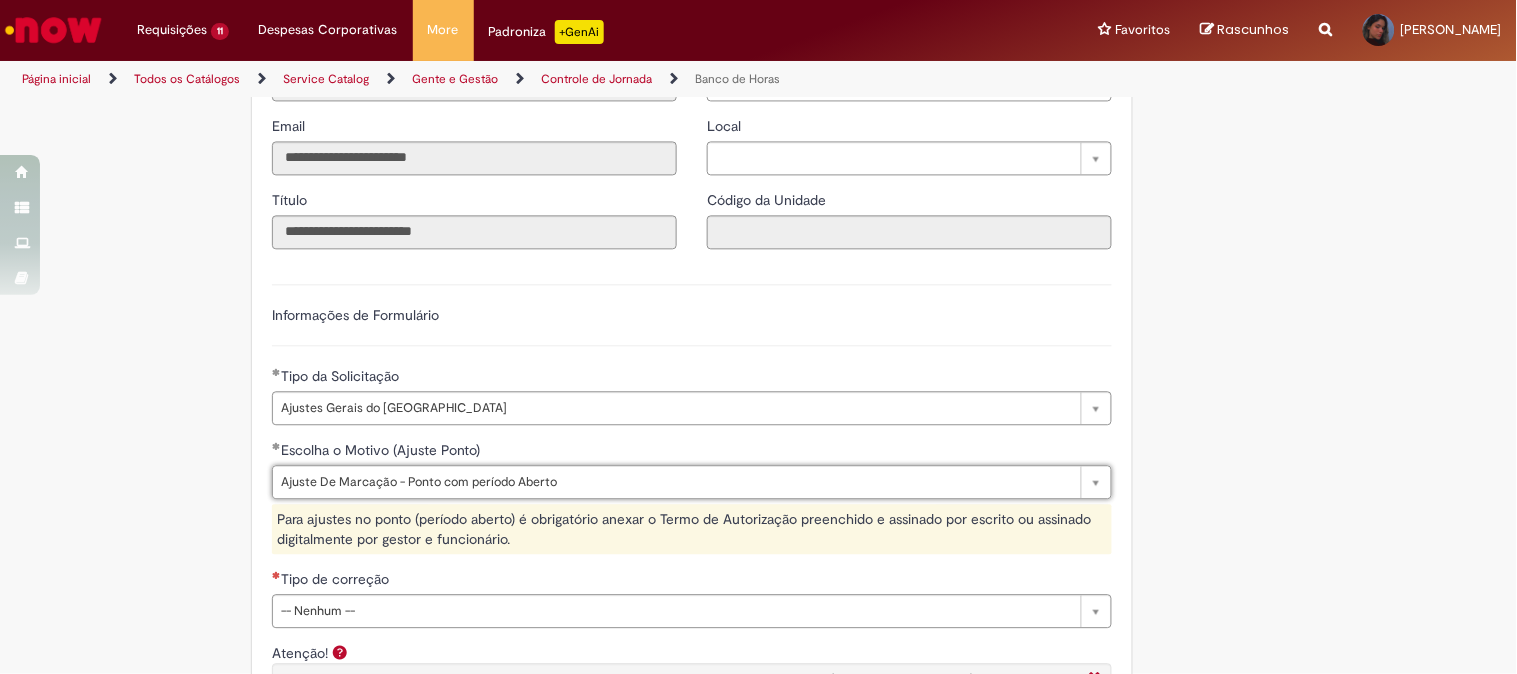 scroll, scrollTop: 1333, scrollLeft: 0, axis: vertical 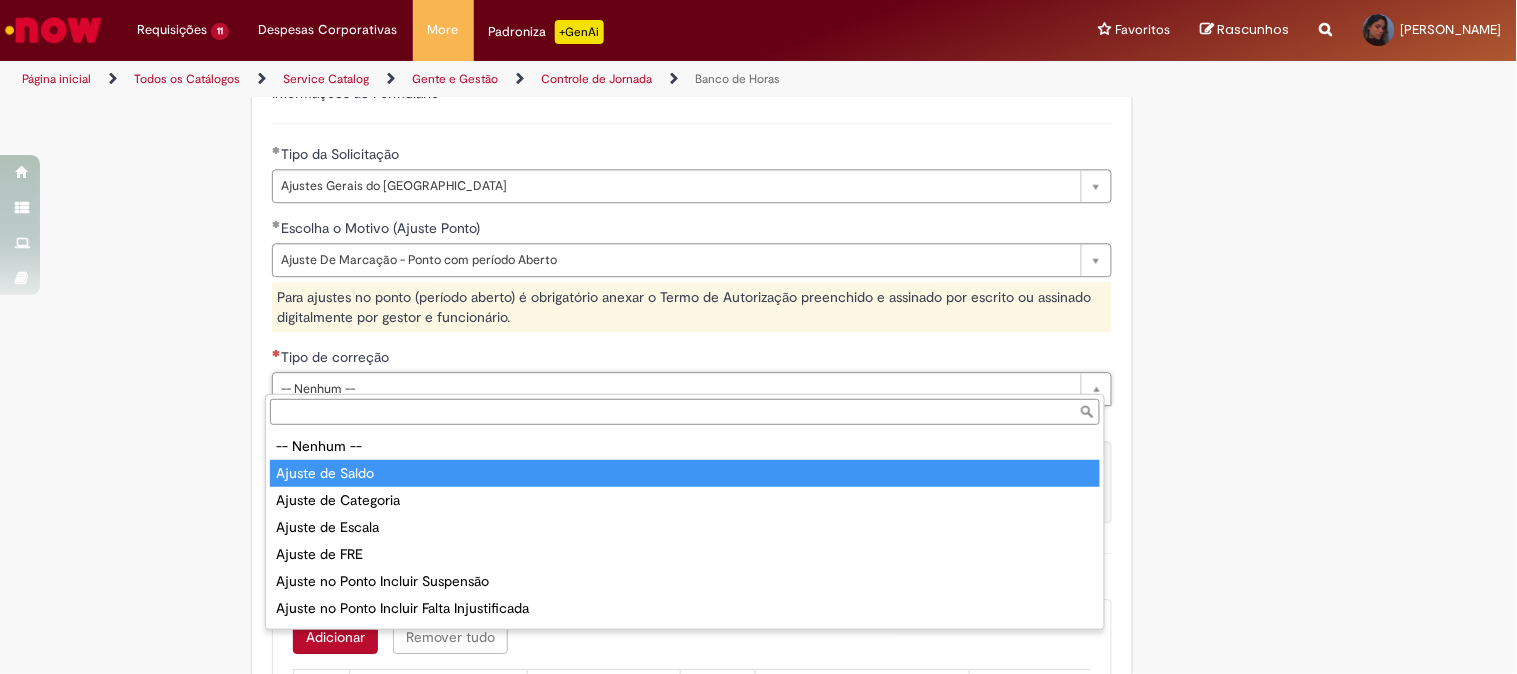 type on "**********" 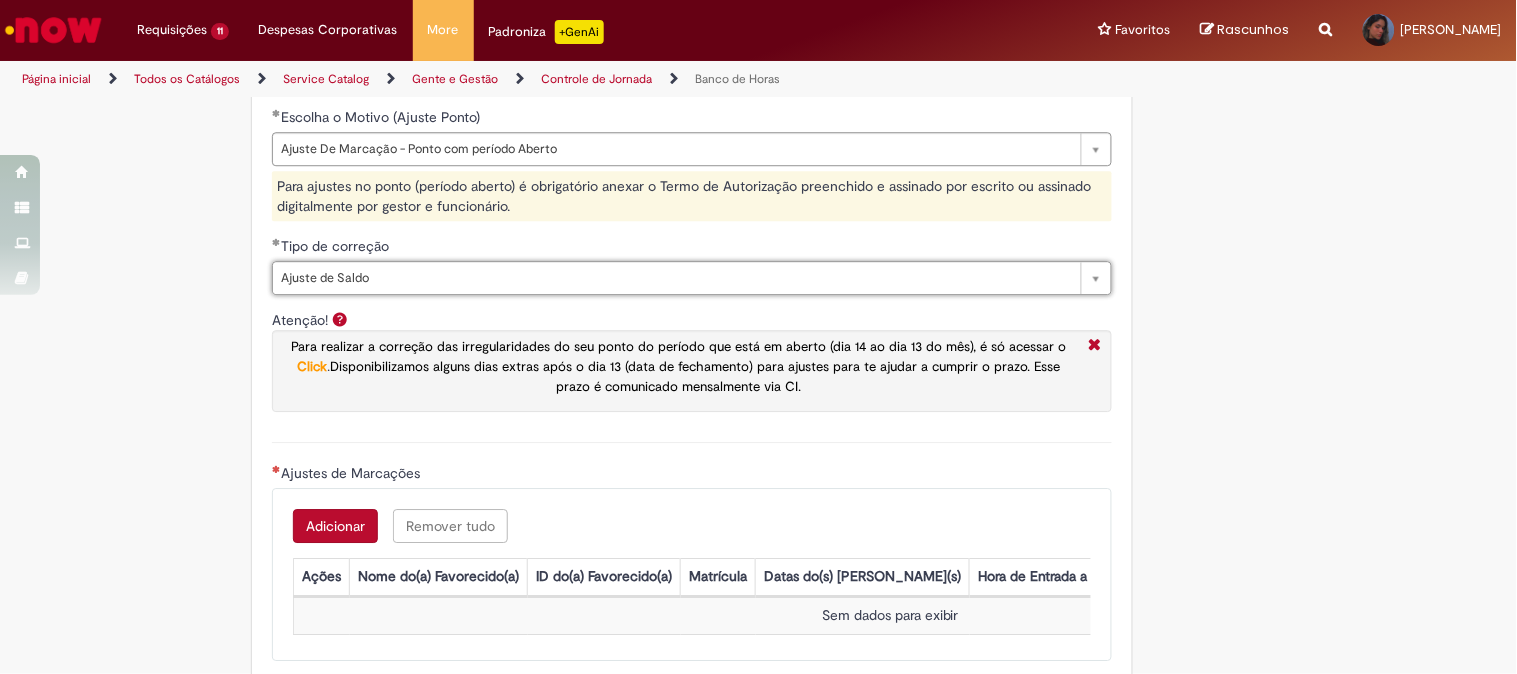scroll, scrollTop: 1555, scrollLeft: 0, axis: vertical 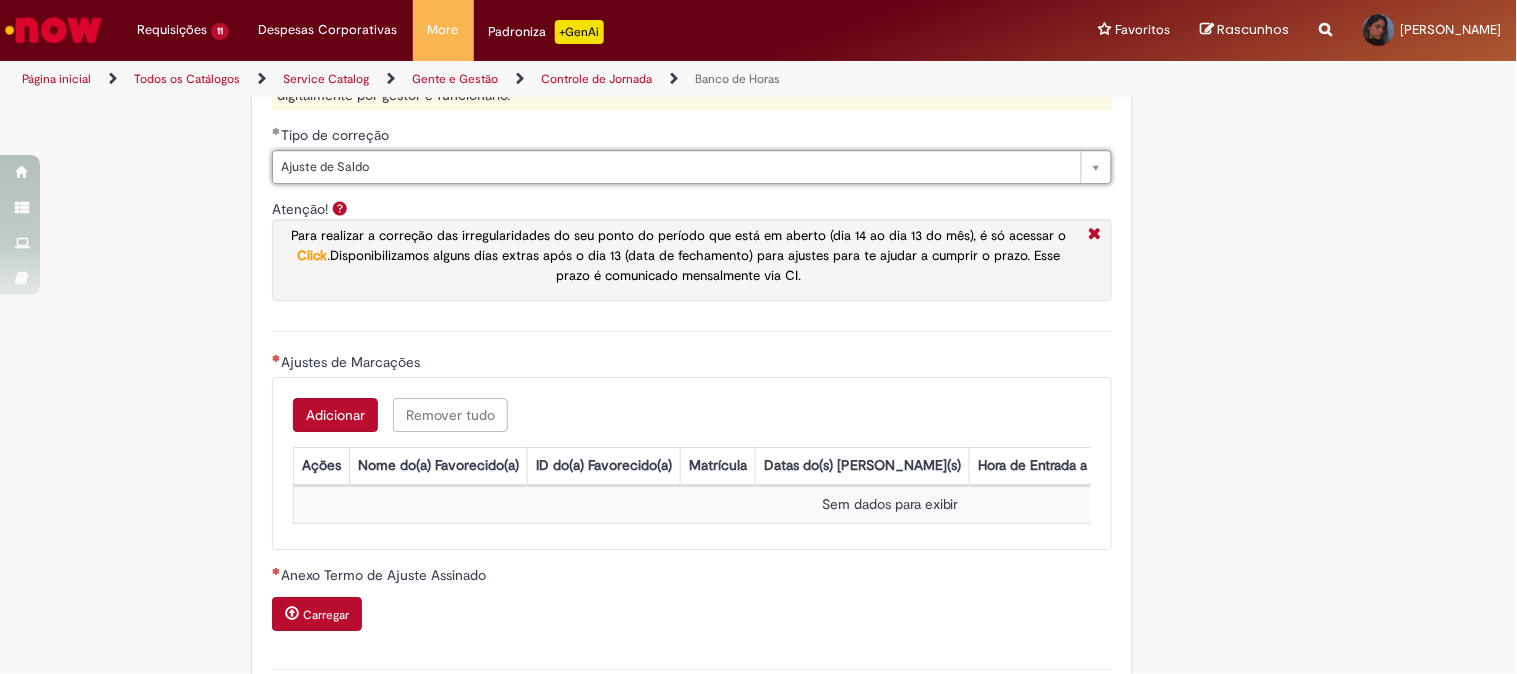 click on "Adicionar" at bounding box center [335, 415] 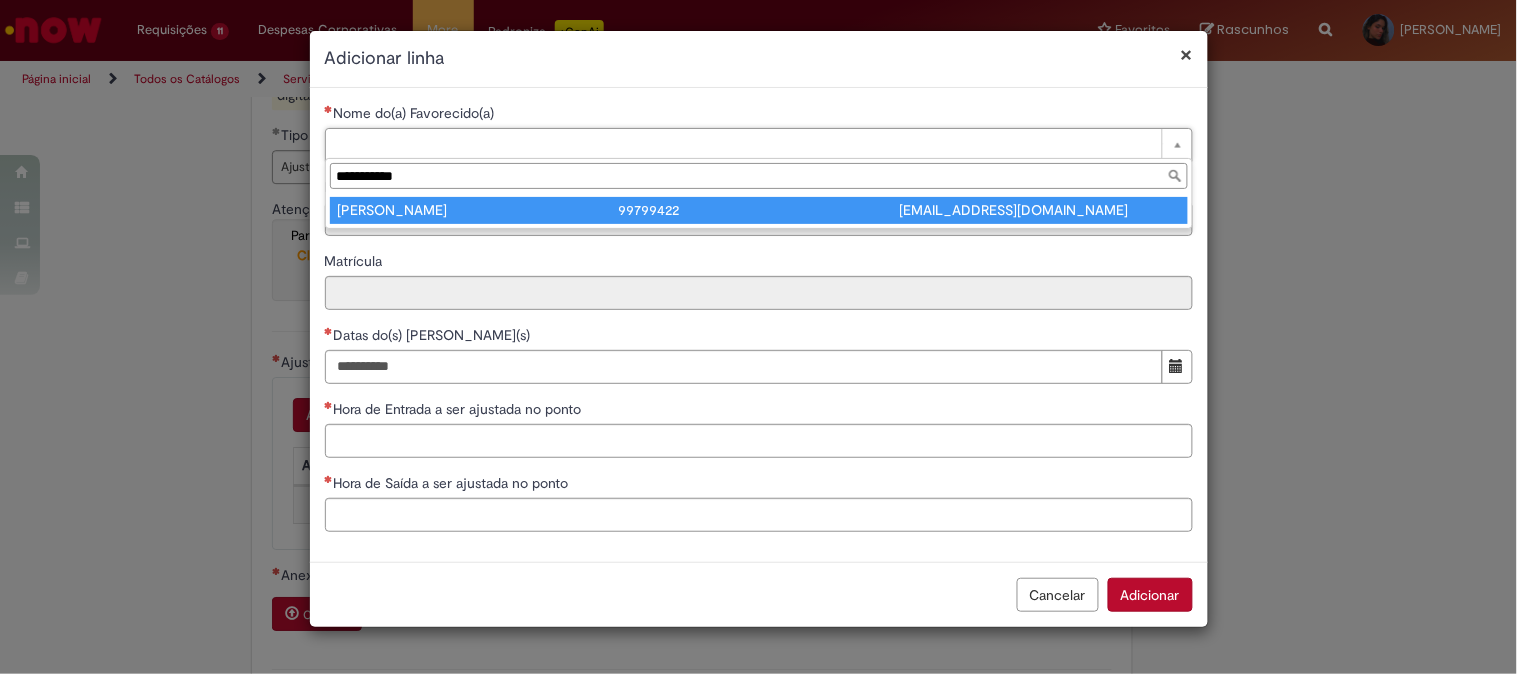 type on "**********" 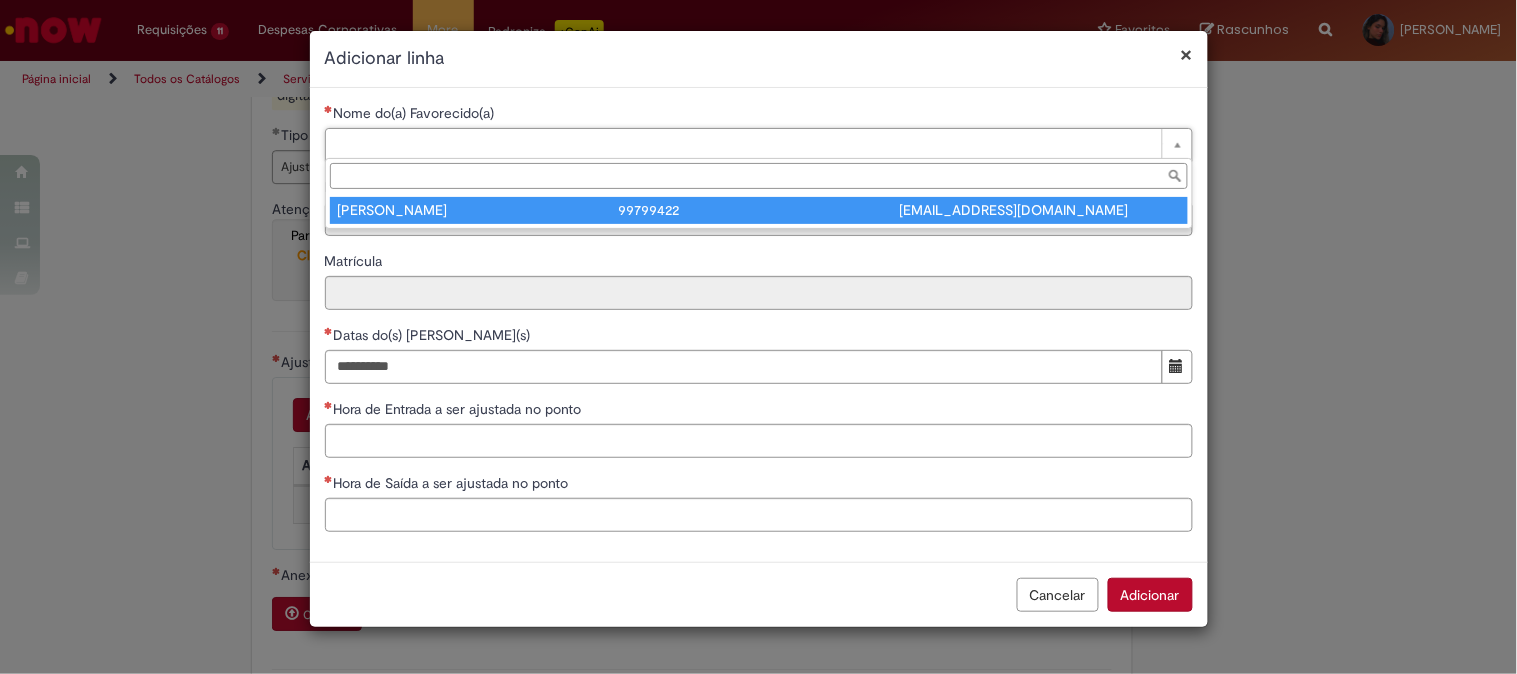 type on "********" 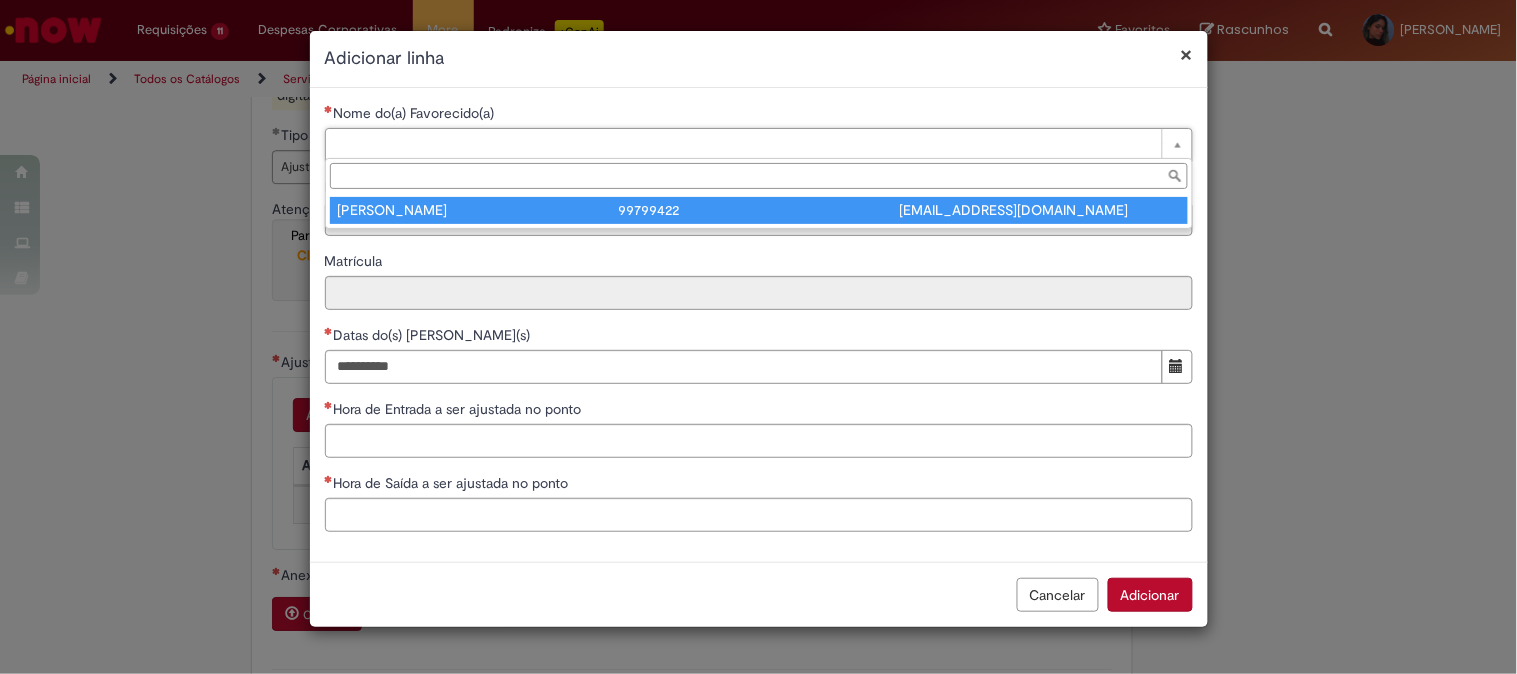 type on "********" 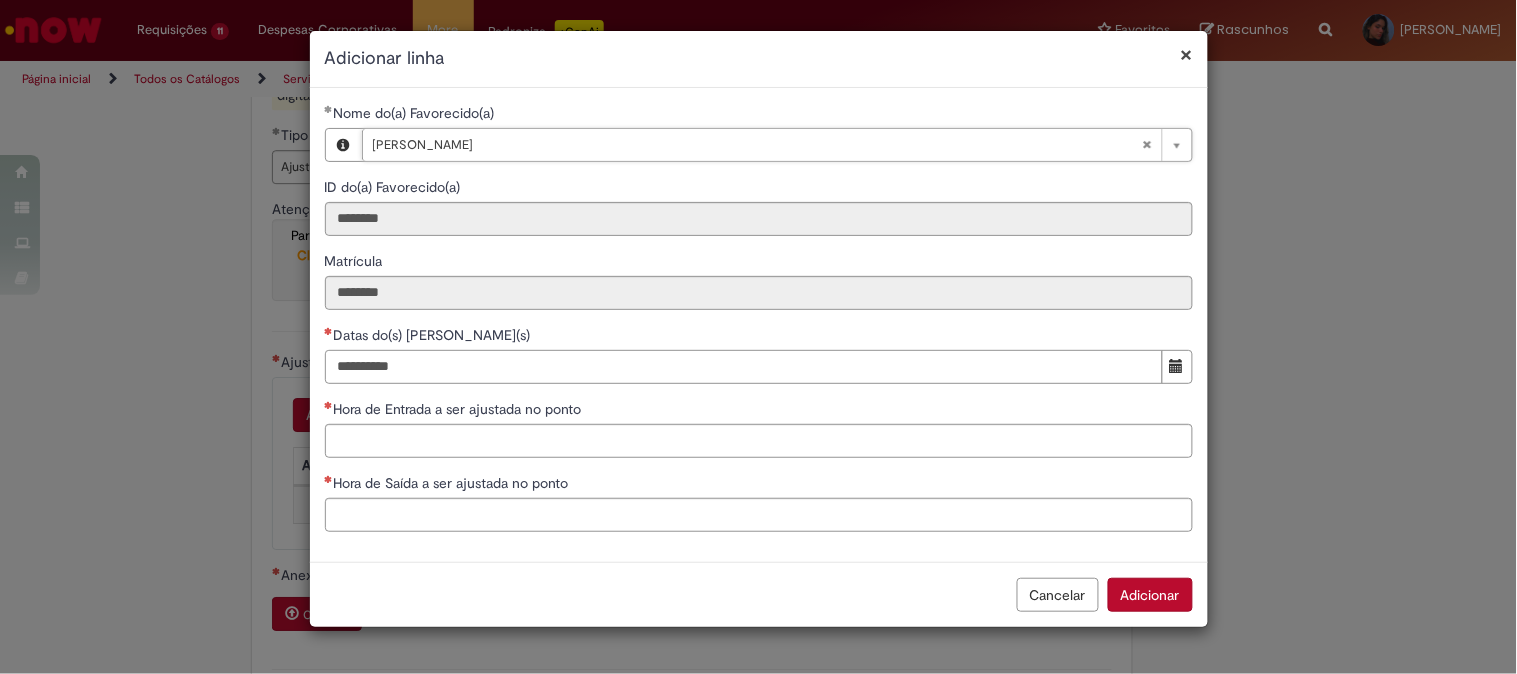 click on "Datas do(s) [PERSON_NAME](s)" at bounding box center (744, 367) 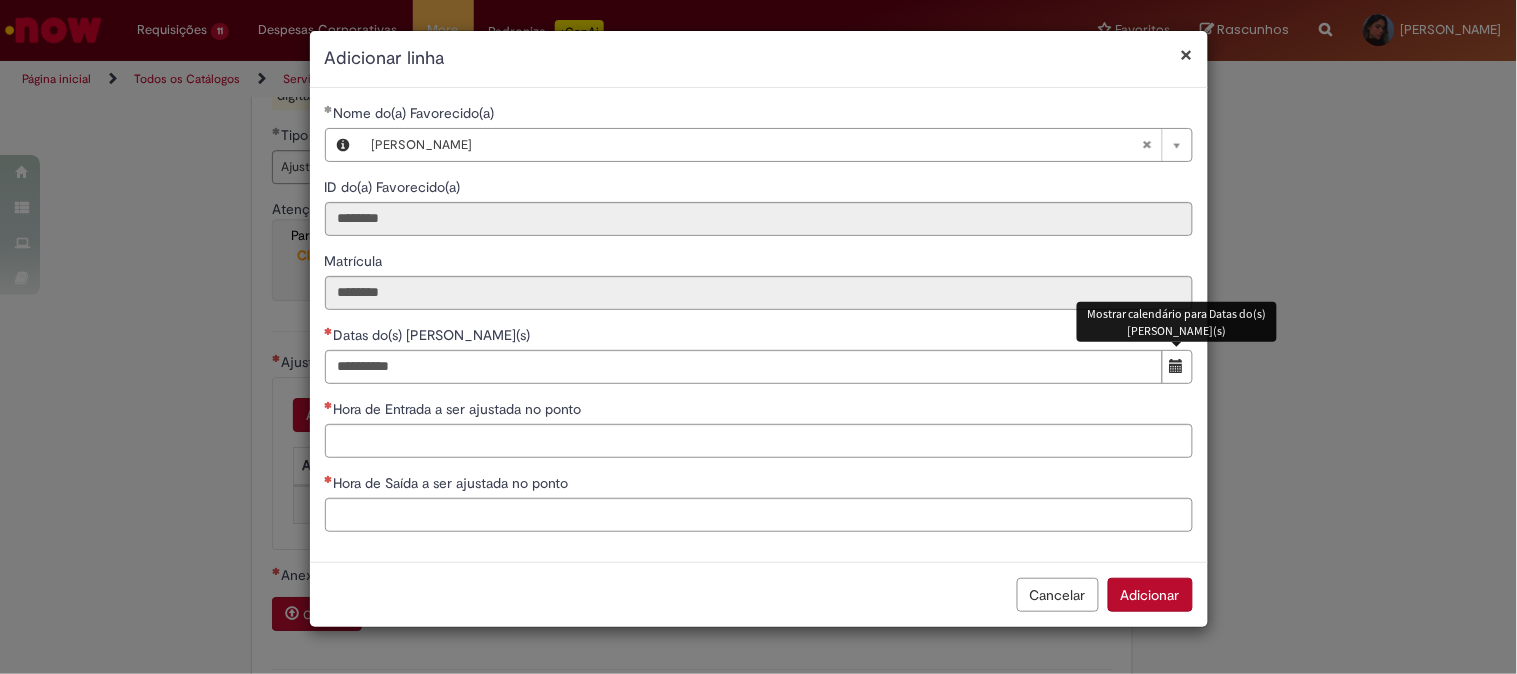 click at bounding box center [1177, 366] 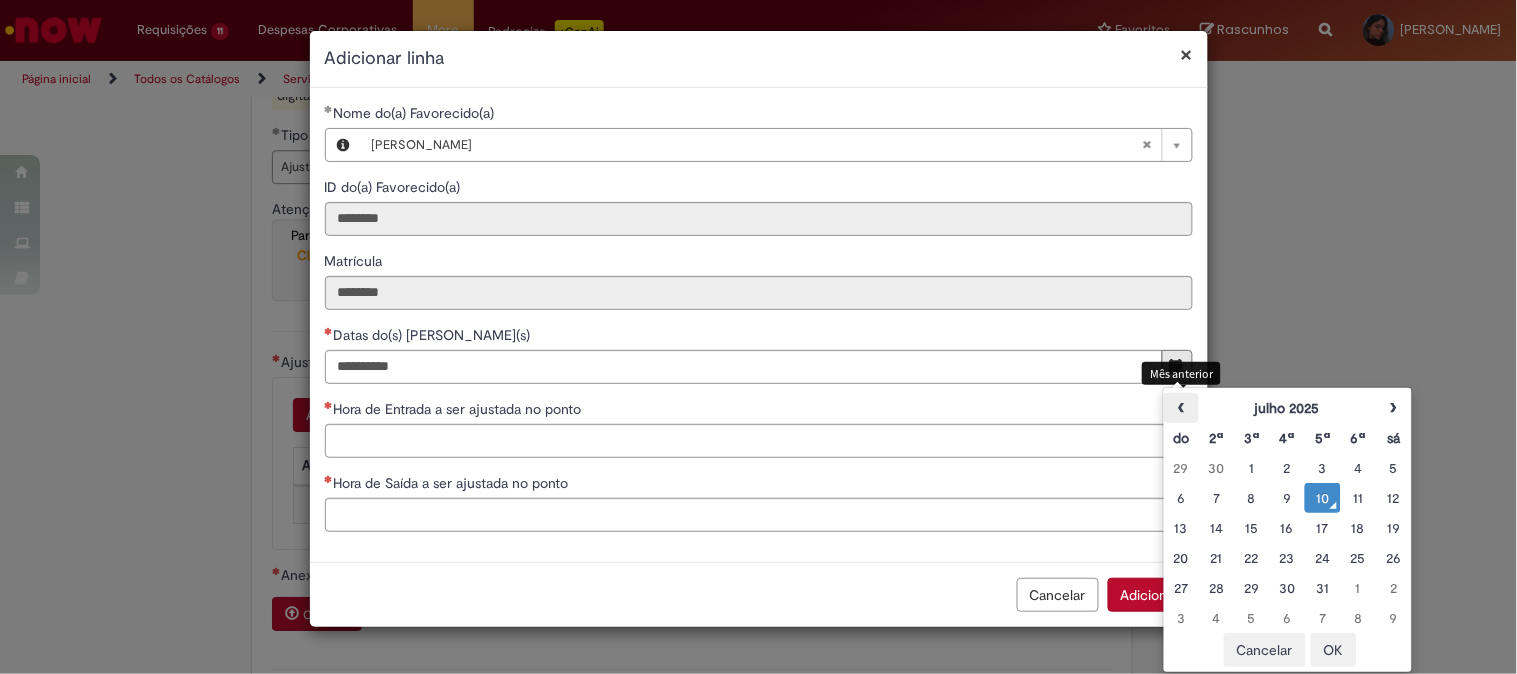 click on "‹" at bounding box center (1181, 408) 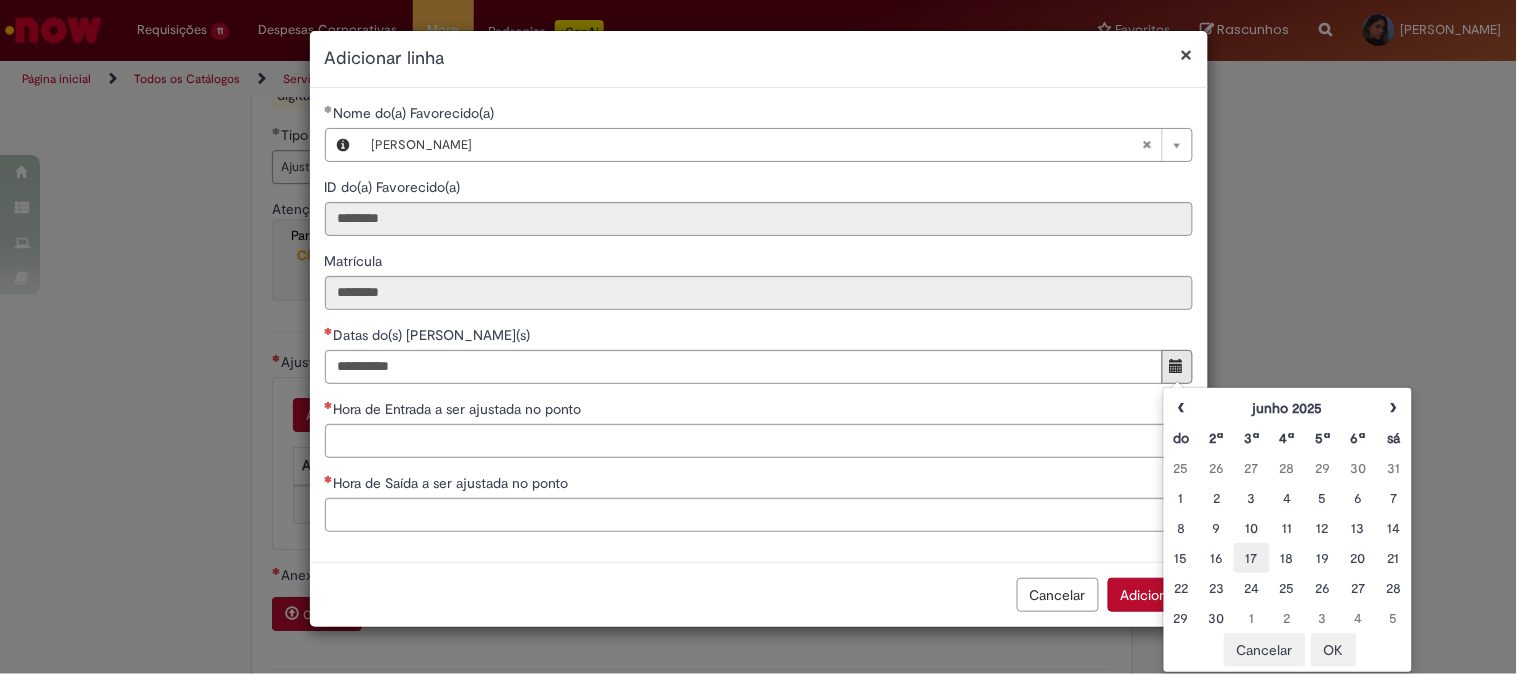 click on "17" at bounding box center [1251, 558] 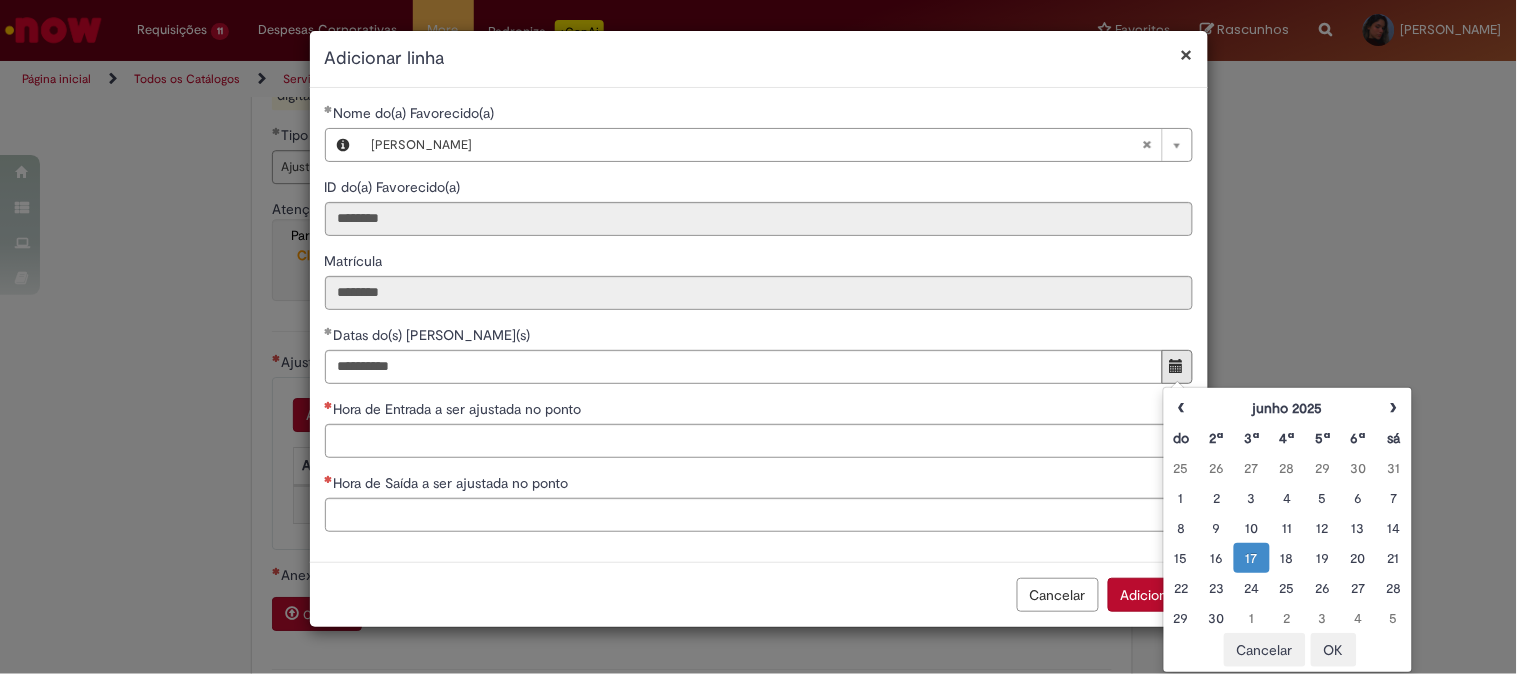 click on "OK" at bounding box center [1334, 650] 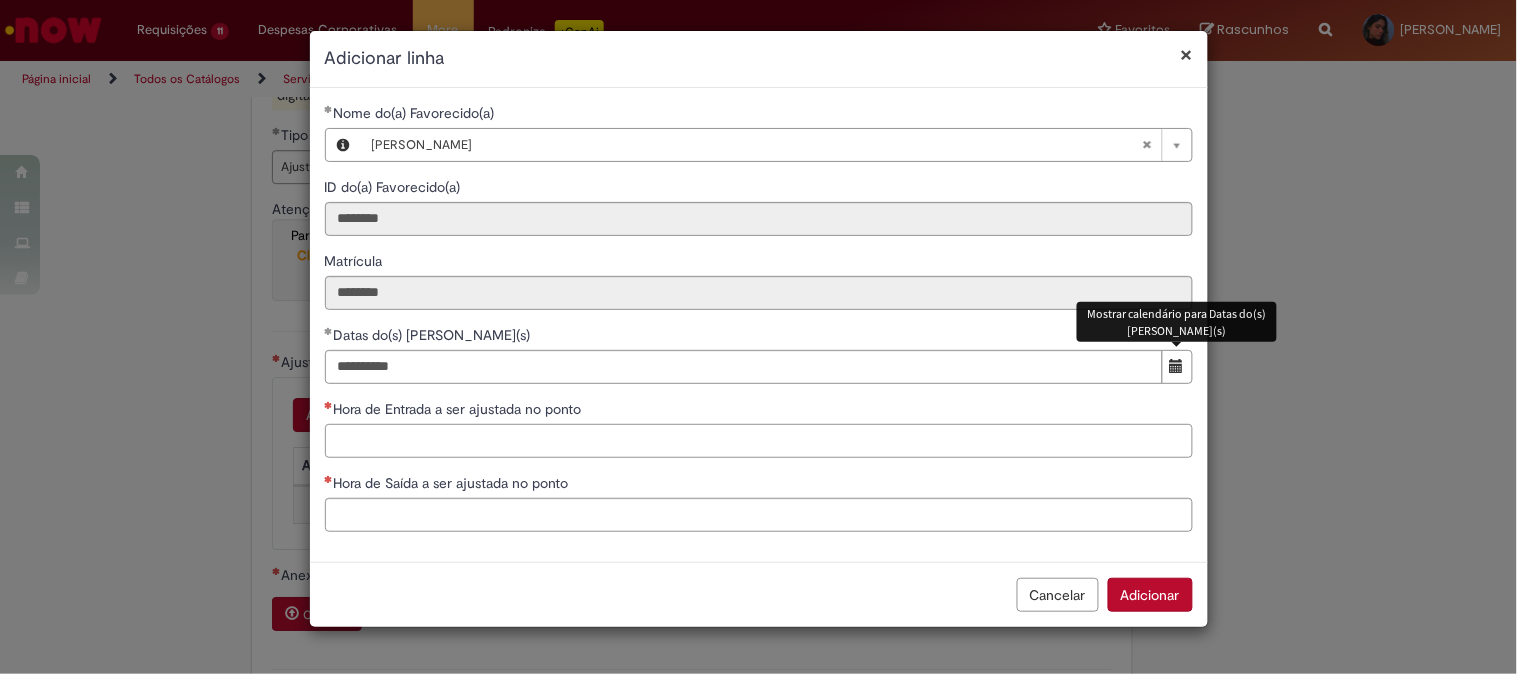 click on "Hora de Entrada a ser ajustada no ponto" at bounding box center [759, 441] 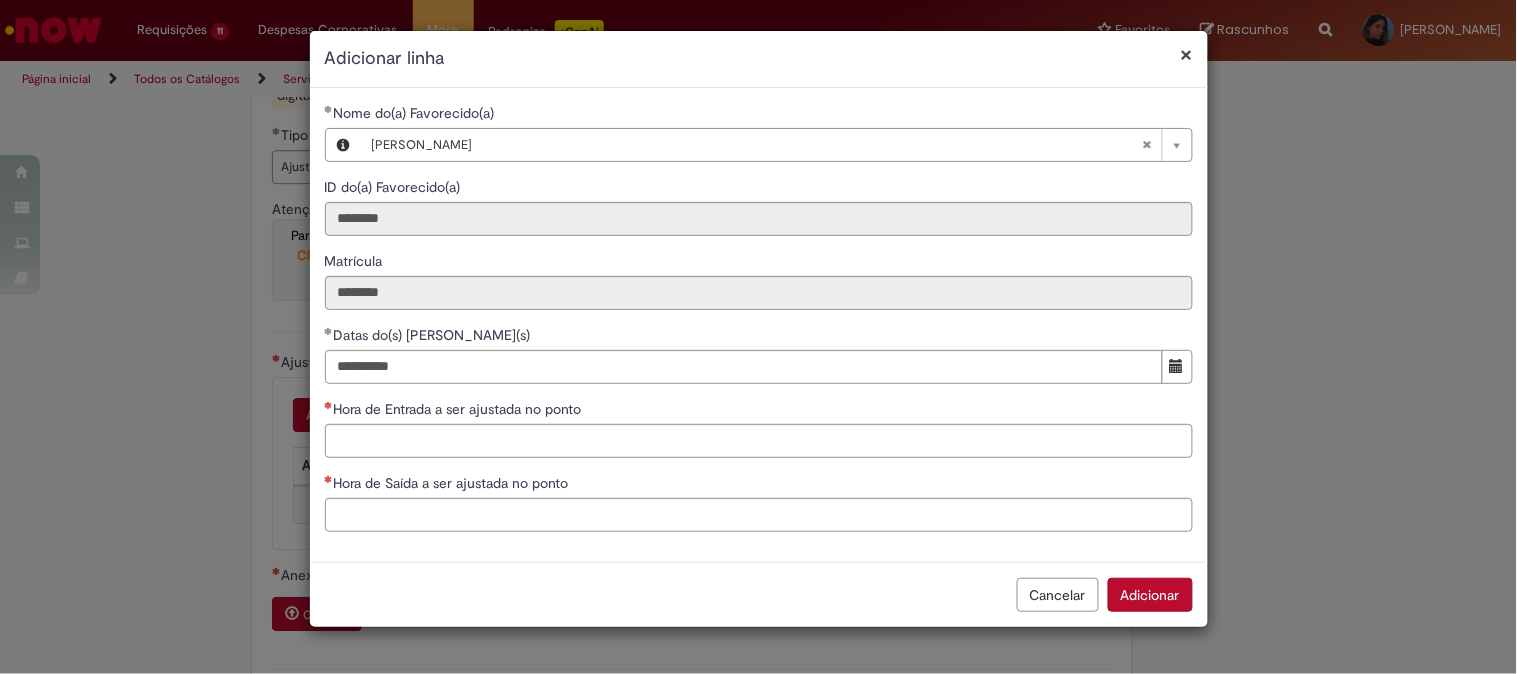 click on "Cancelar" at bounding box center [1058, 595] 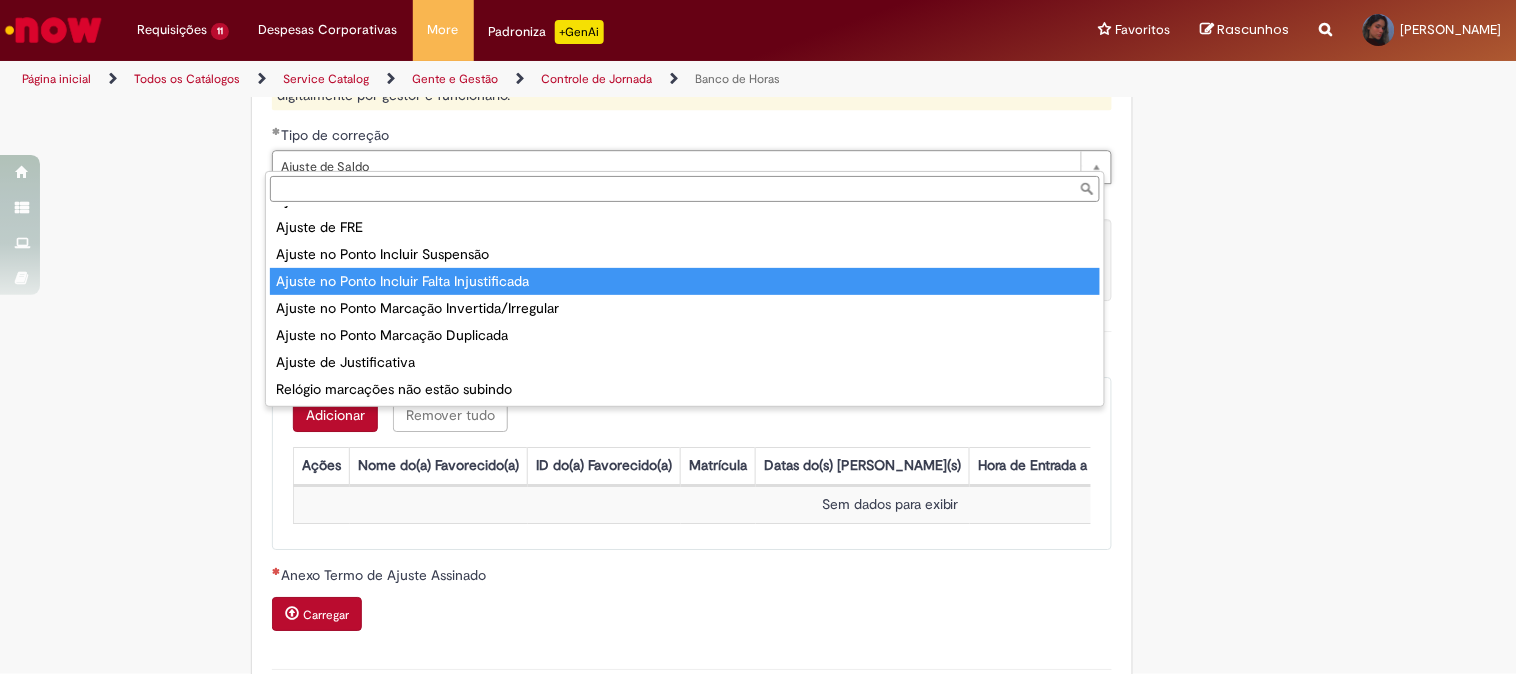 scroll, scrollTop: 0, scrollLeft: 0, axis: both 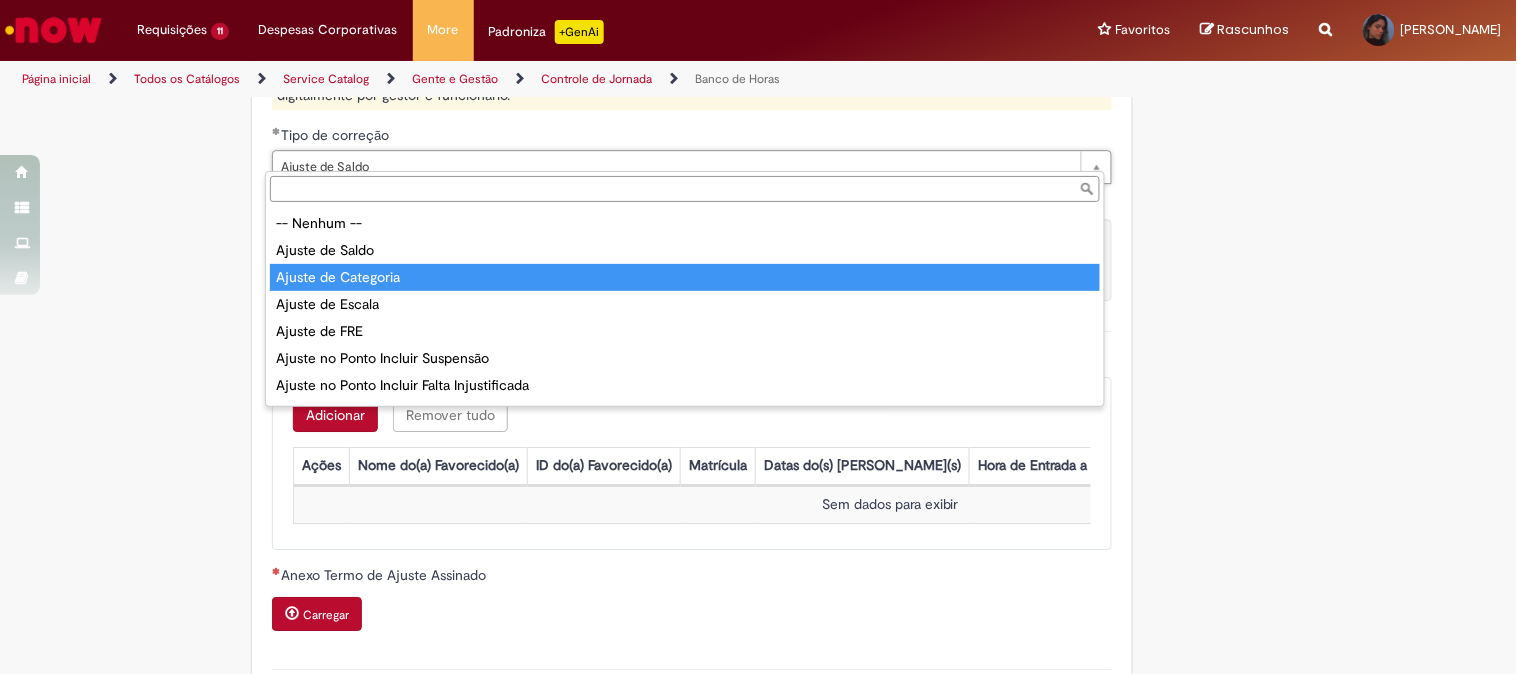 type on "**********" 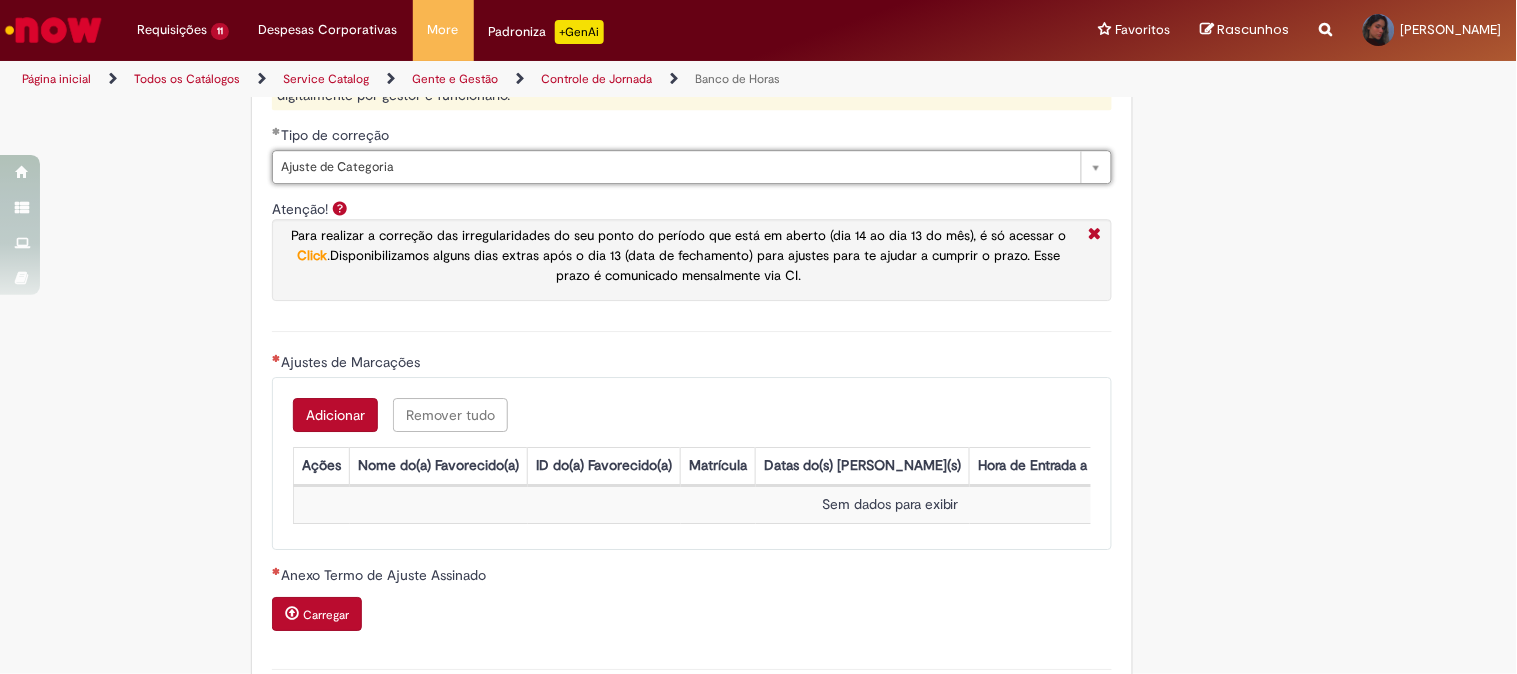 scroll, scrollTop: 0, scrollLeft: 0, axis: both 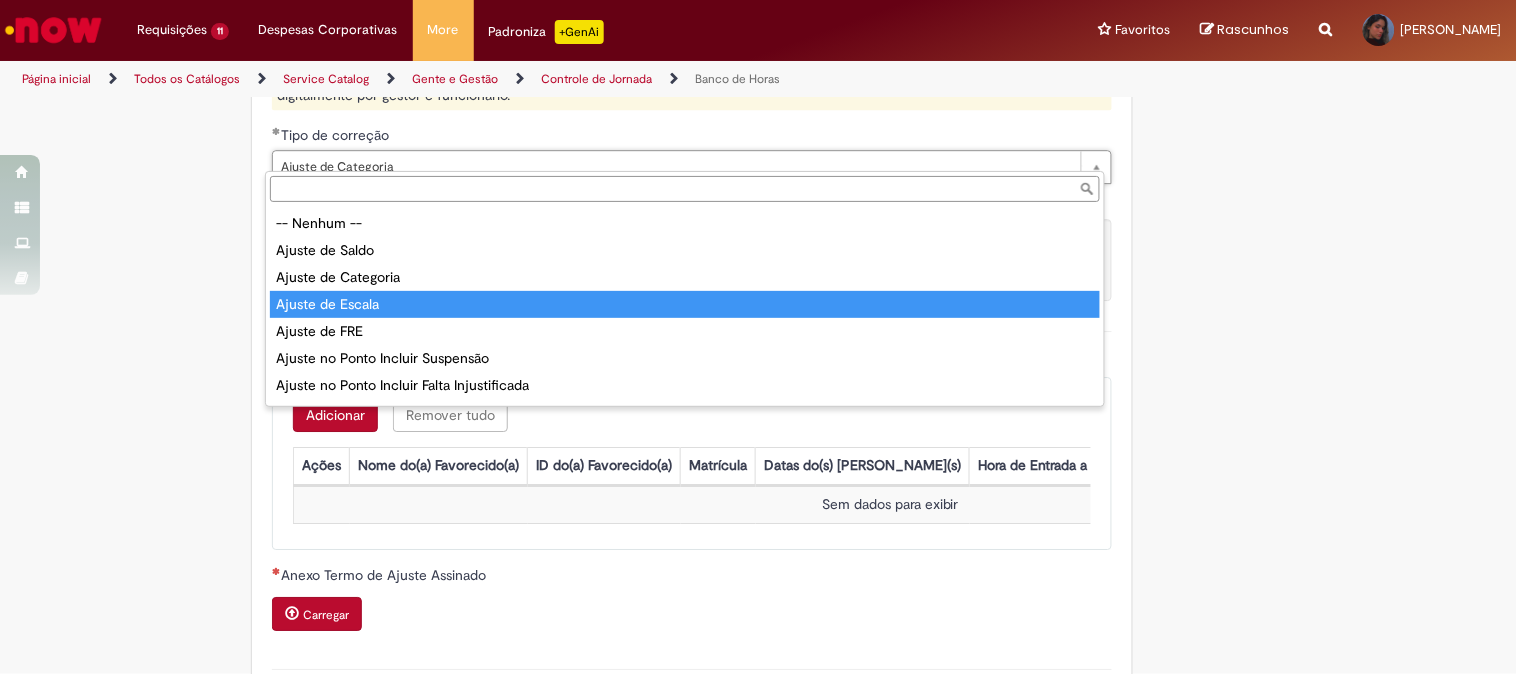 type on "**********" 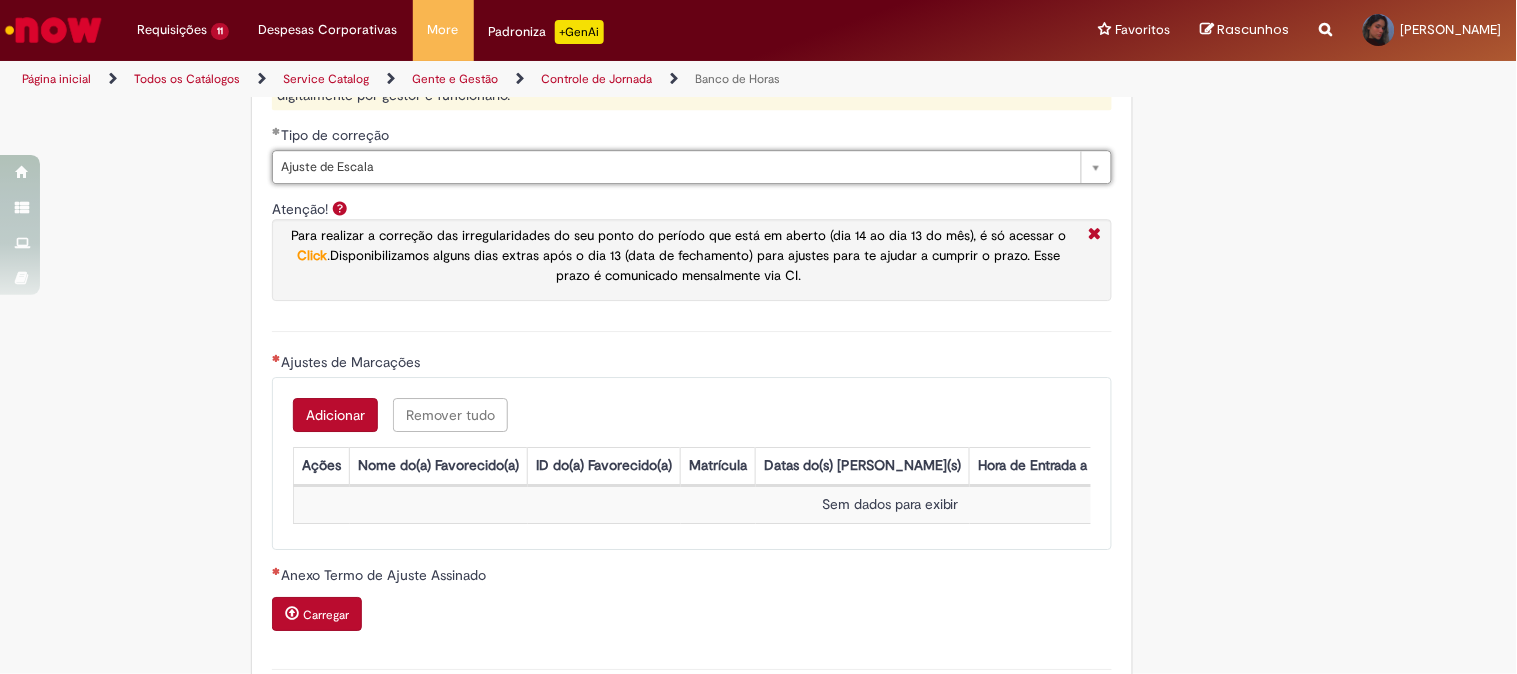 scroll, scrollTop: 0, scrollLeft: 100, axis: horizontal 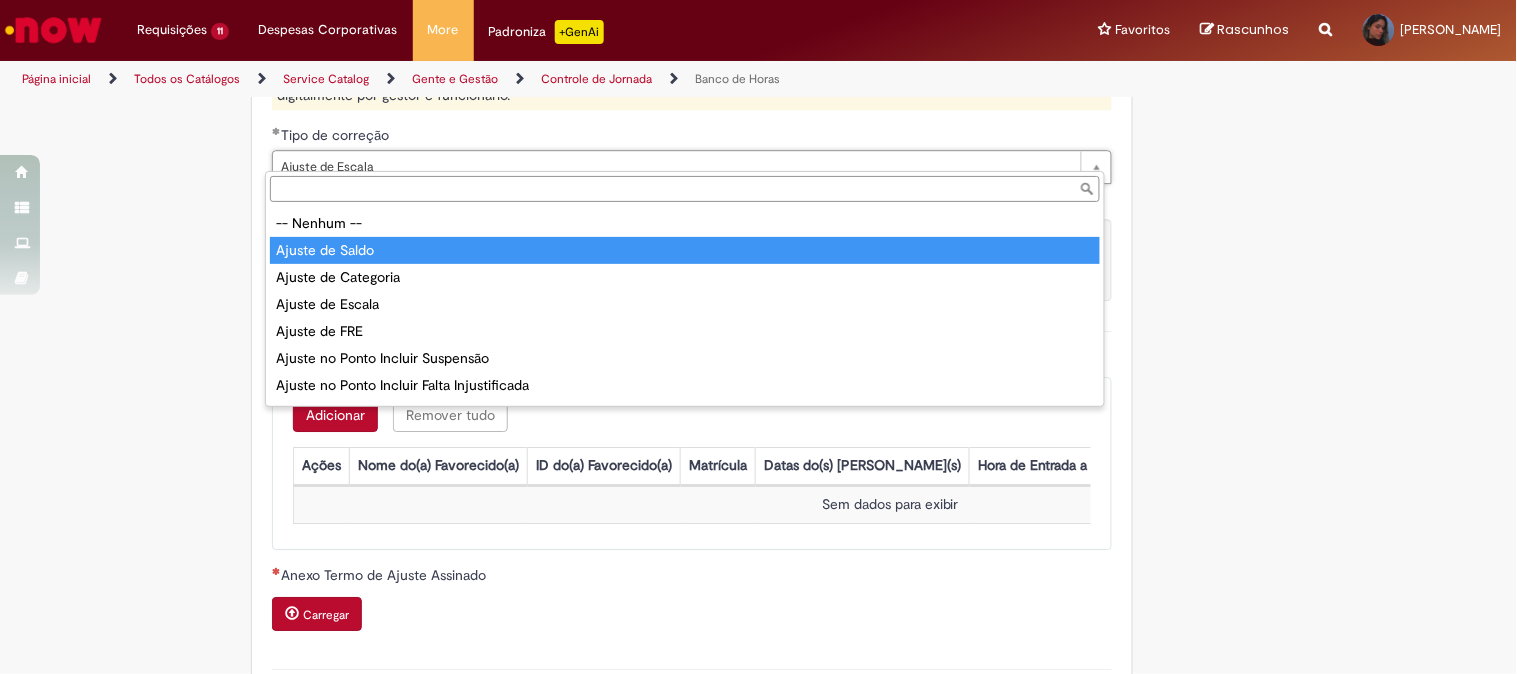 type on "**********" 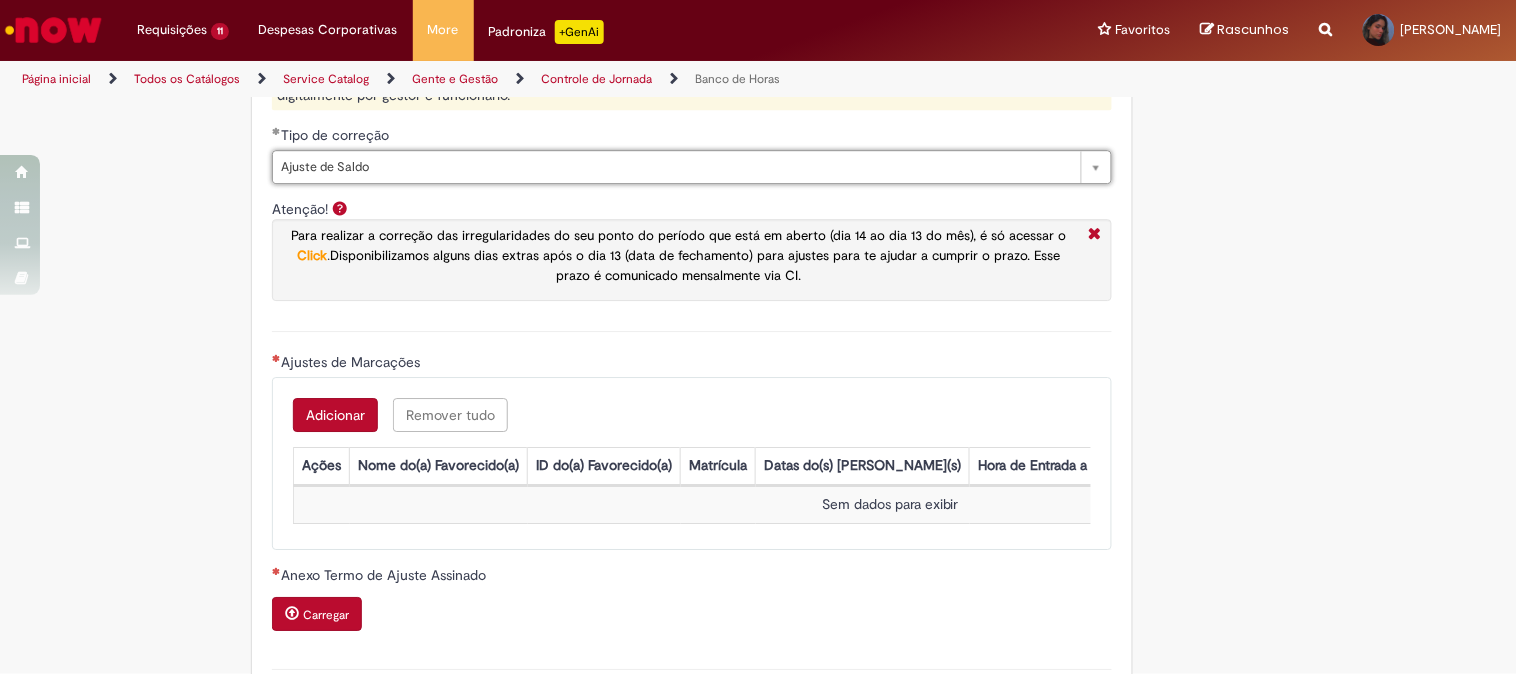 scroll, scrollTop: 0, scrollLeft: 95, axis: horizontal 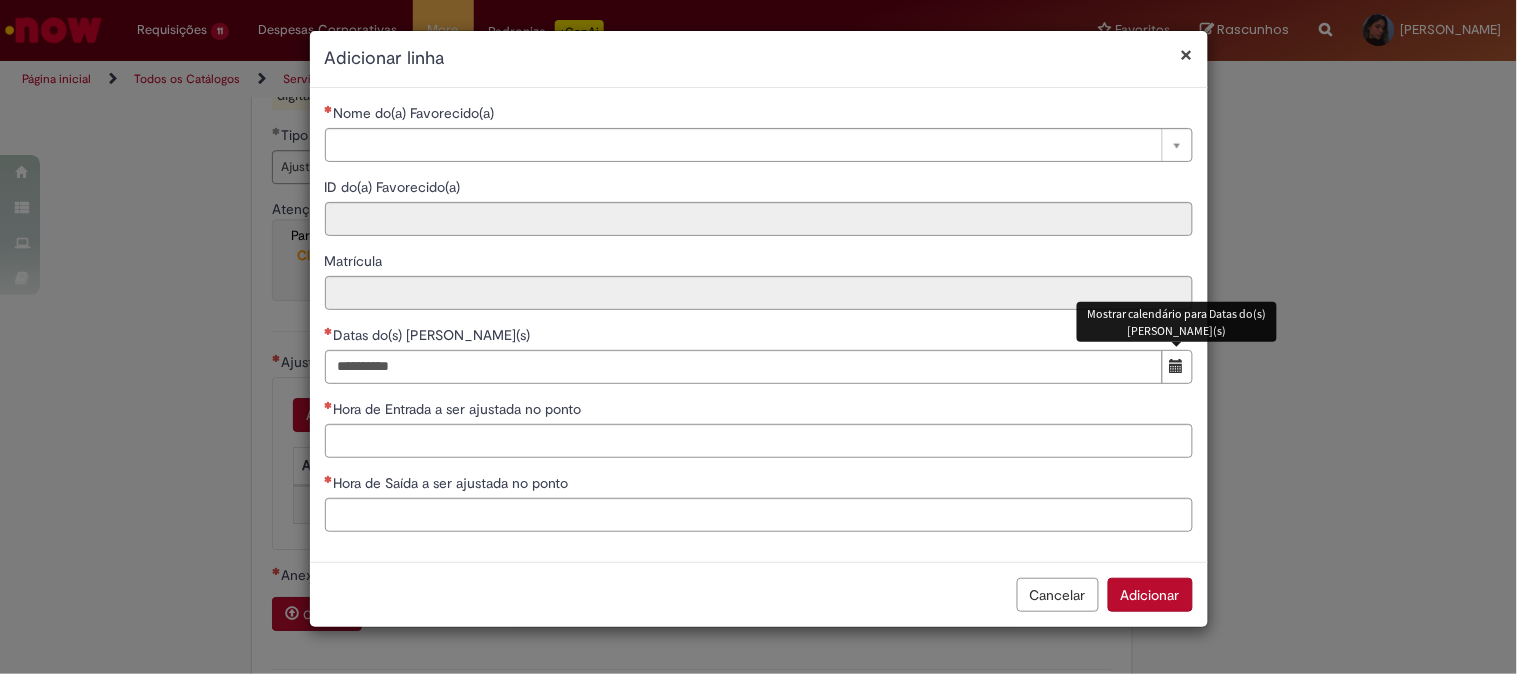 click at bounding box center (1177, 366) 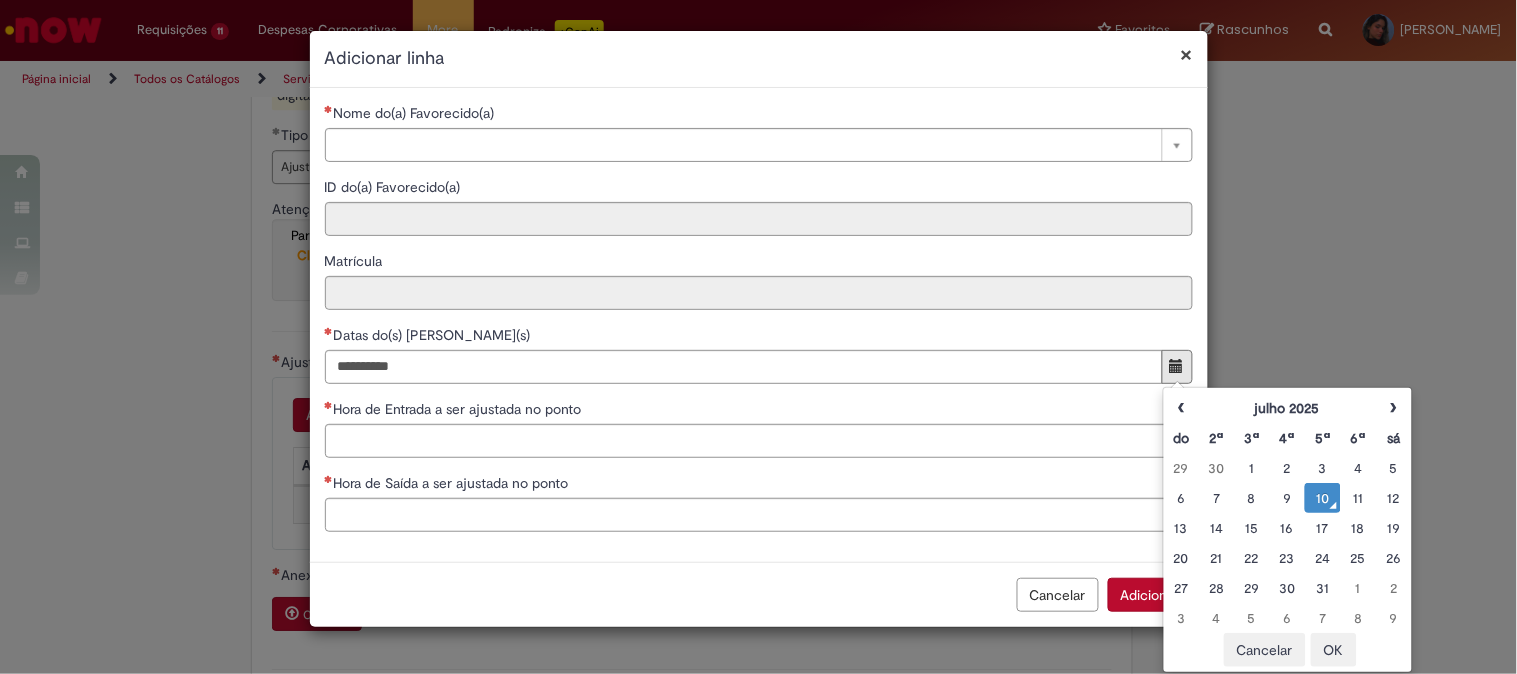 click on "×
Adicionar linha
Nome do(a) Favorecido(a)          Pesquisar usando lista                 Nome do(a) Favorecido(a)                     ID do(a) Favorecido(a) Matrícula Datas do(s) Ajuste(s) Hora de Entrada a ser ajustada no ponto Hora de Saída a ser ajustada no ponto
Cancelar   Adicionar" at bounding box center (758, 337) 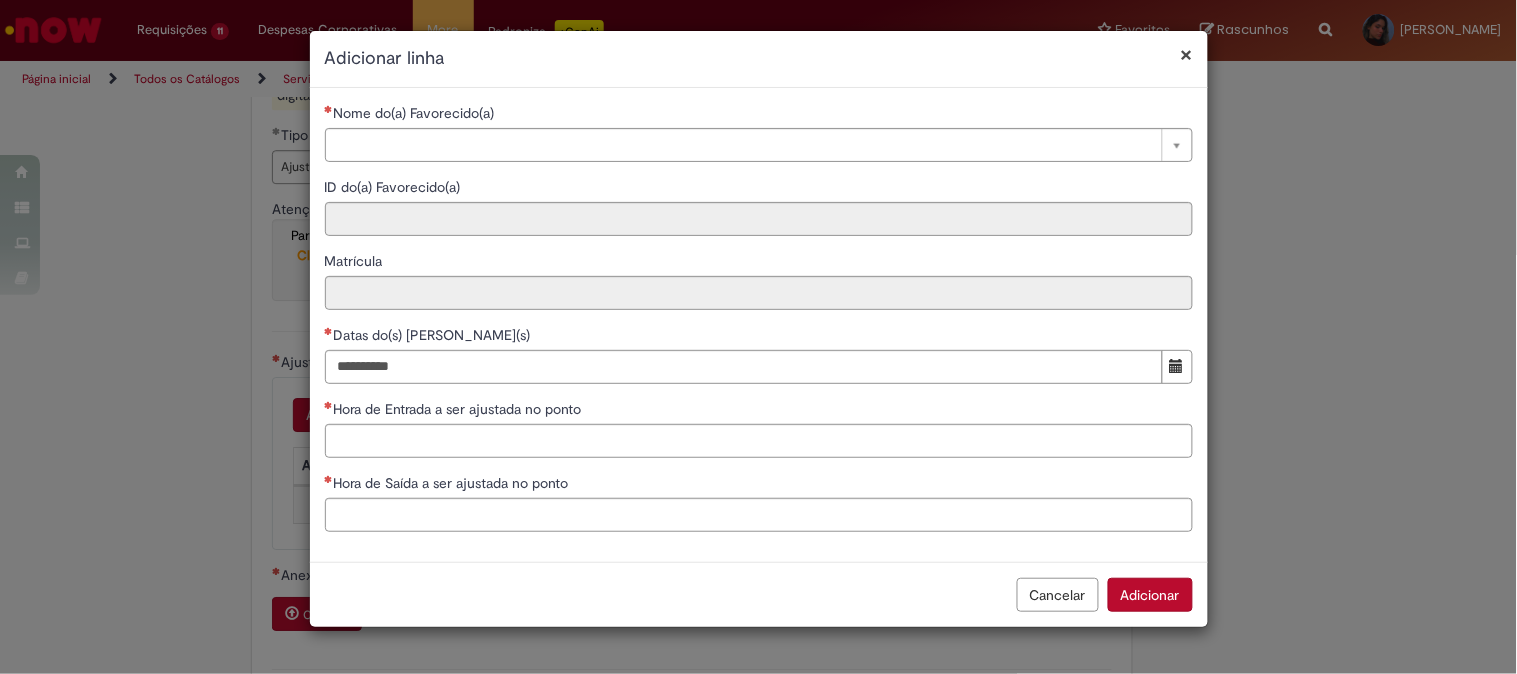 click on "Adicionar linha" at bounding box center [759, 59] 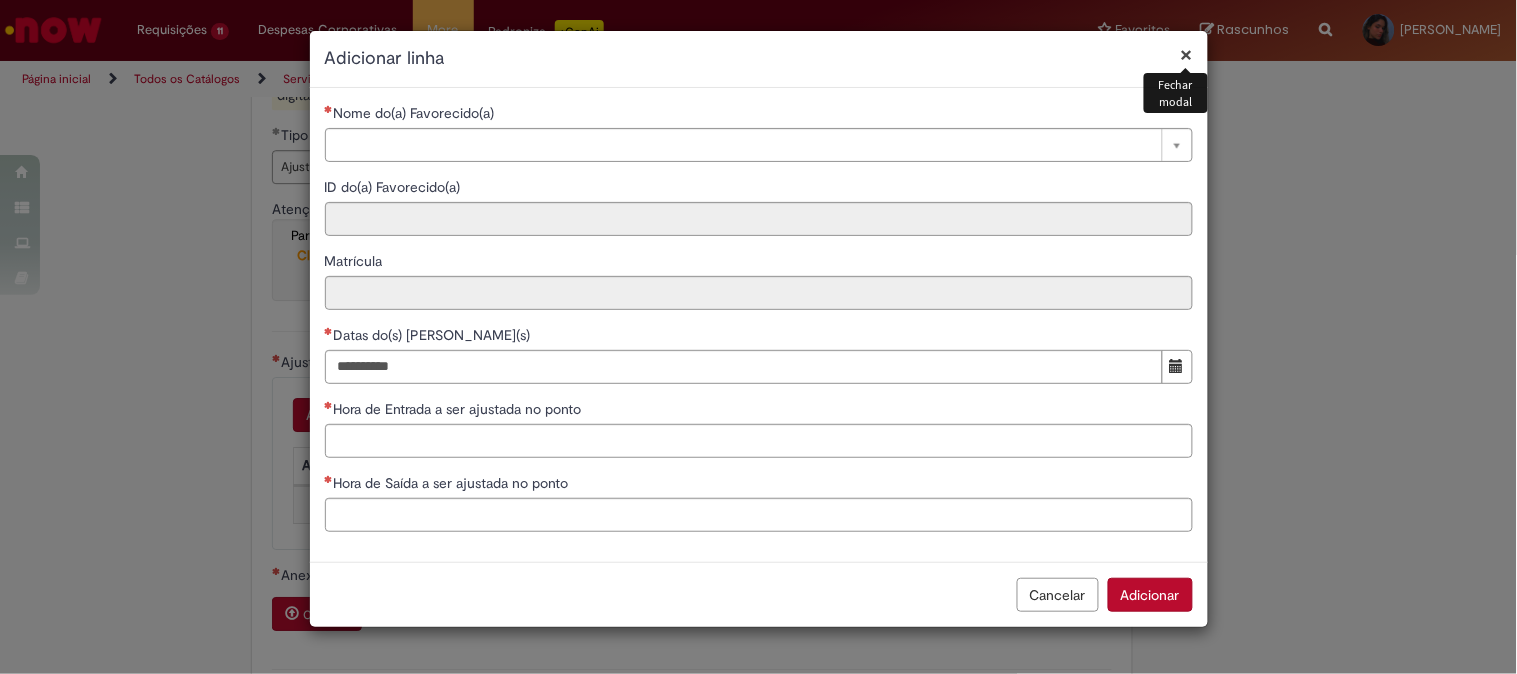 drag, startPoint x: 1192, startPoint y: 47, endPoint x: 1175, endPoint y: 61, distance: 22.022715 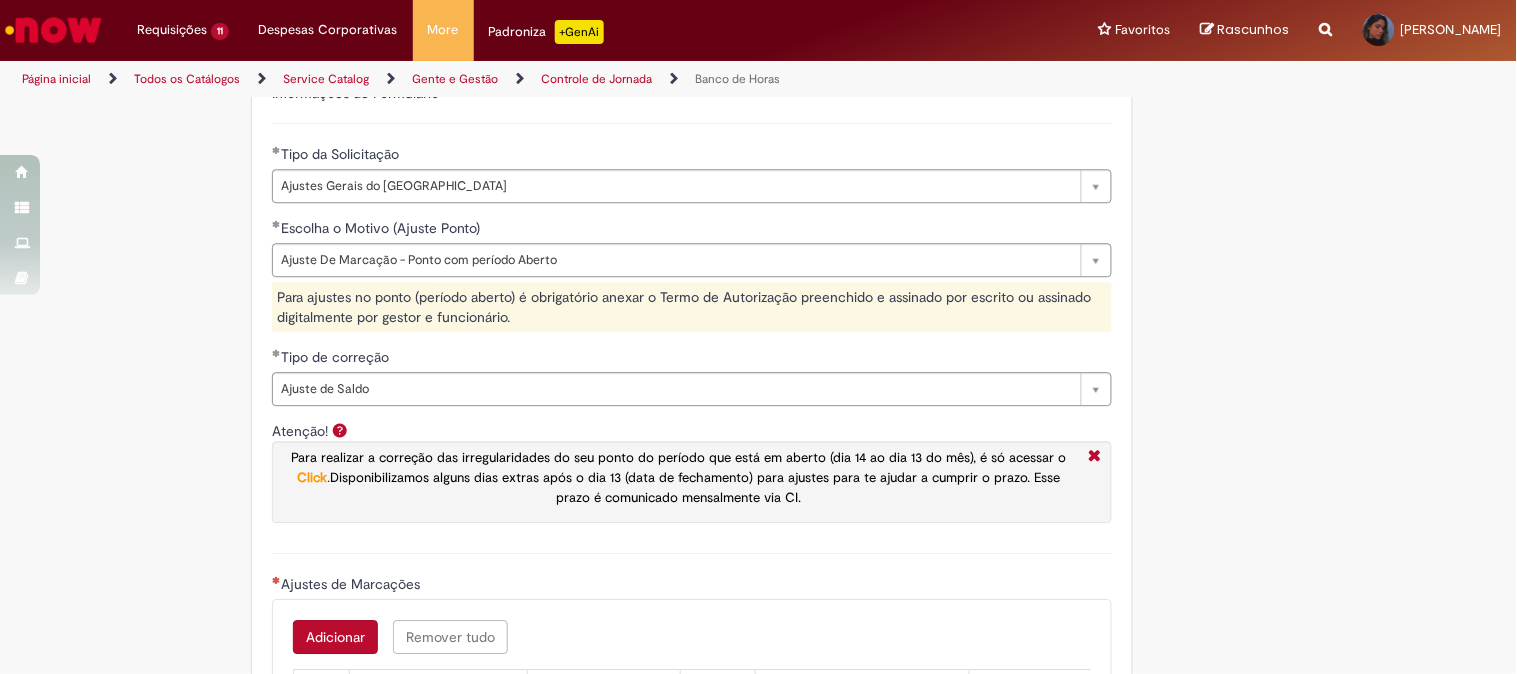 scroll, scrollTop: 1222, scrollLeft: 0, axis: vertical 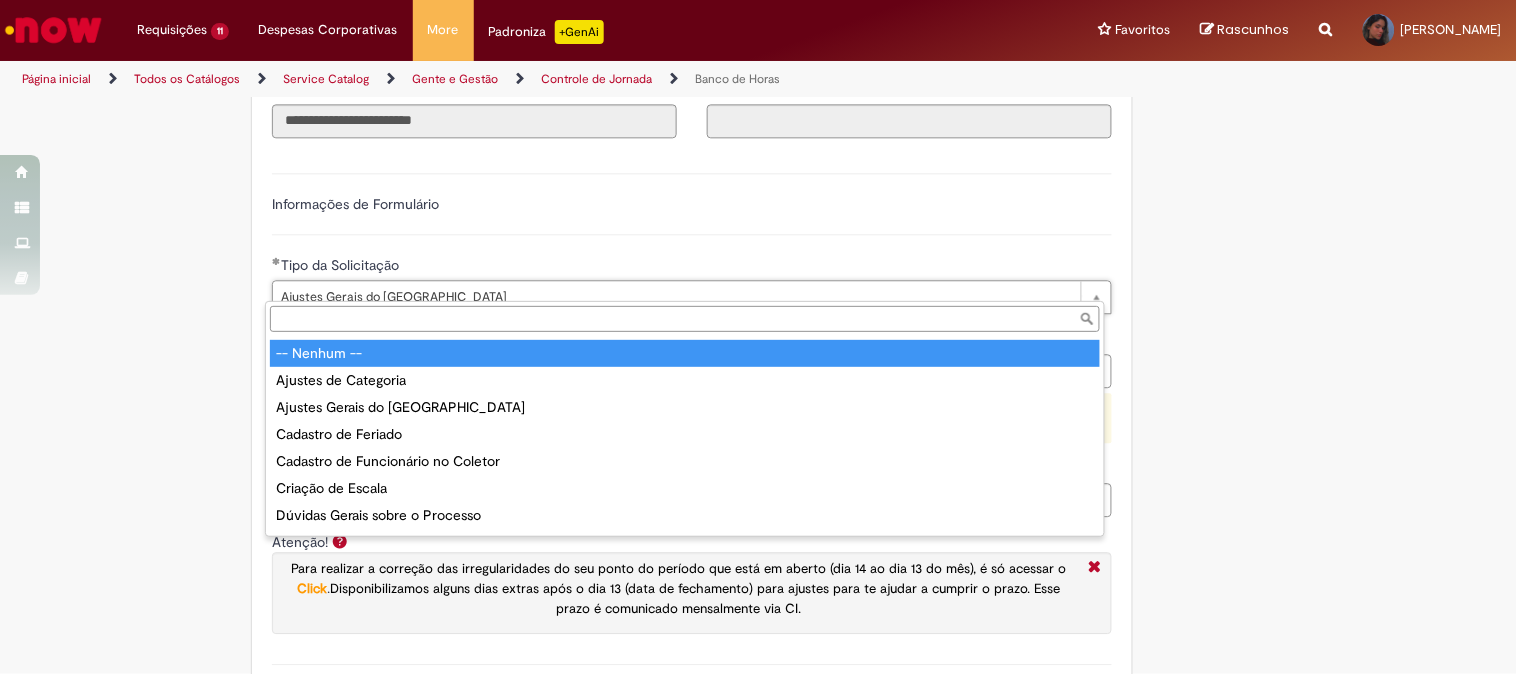 type on "**********" 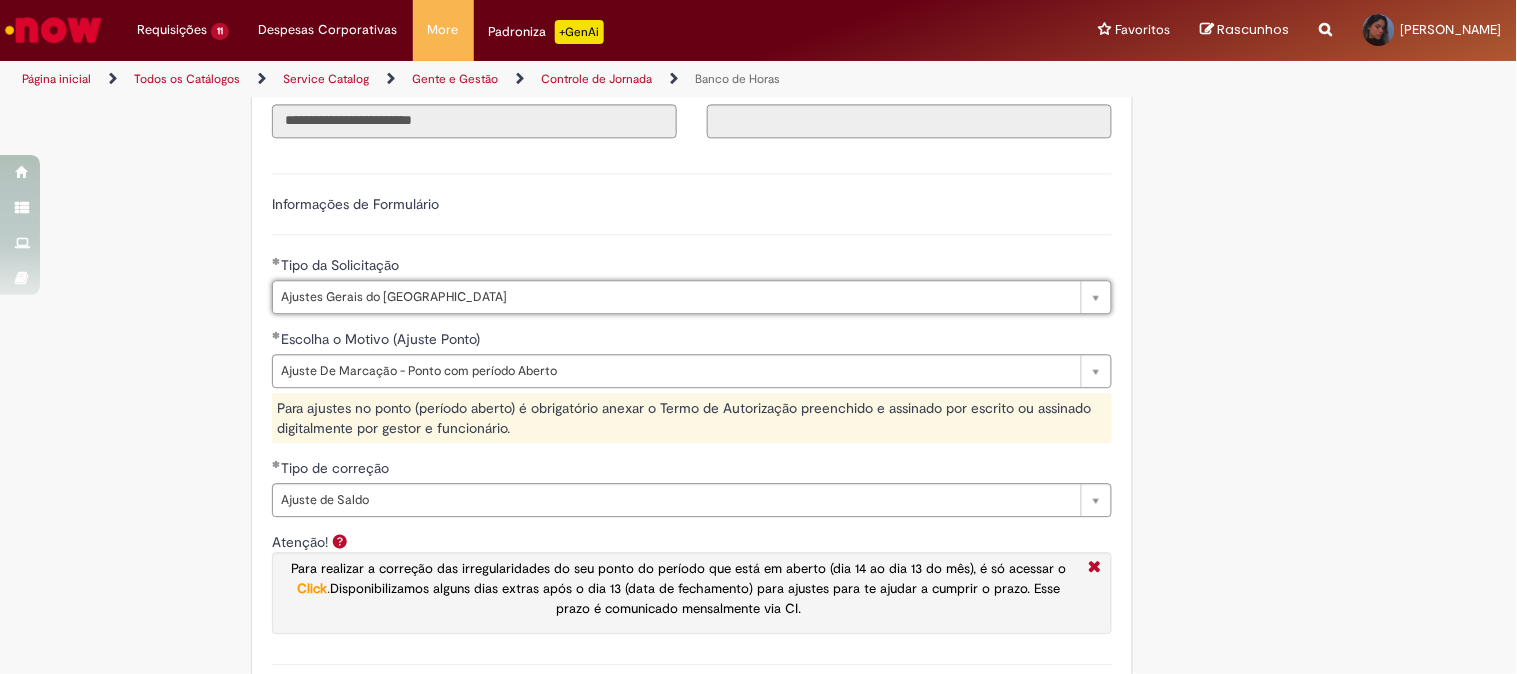 scroll, scrollTop: 0, scrollLeft: 146, axis: horizontal 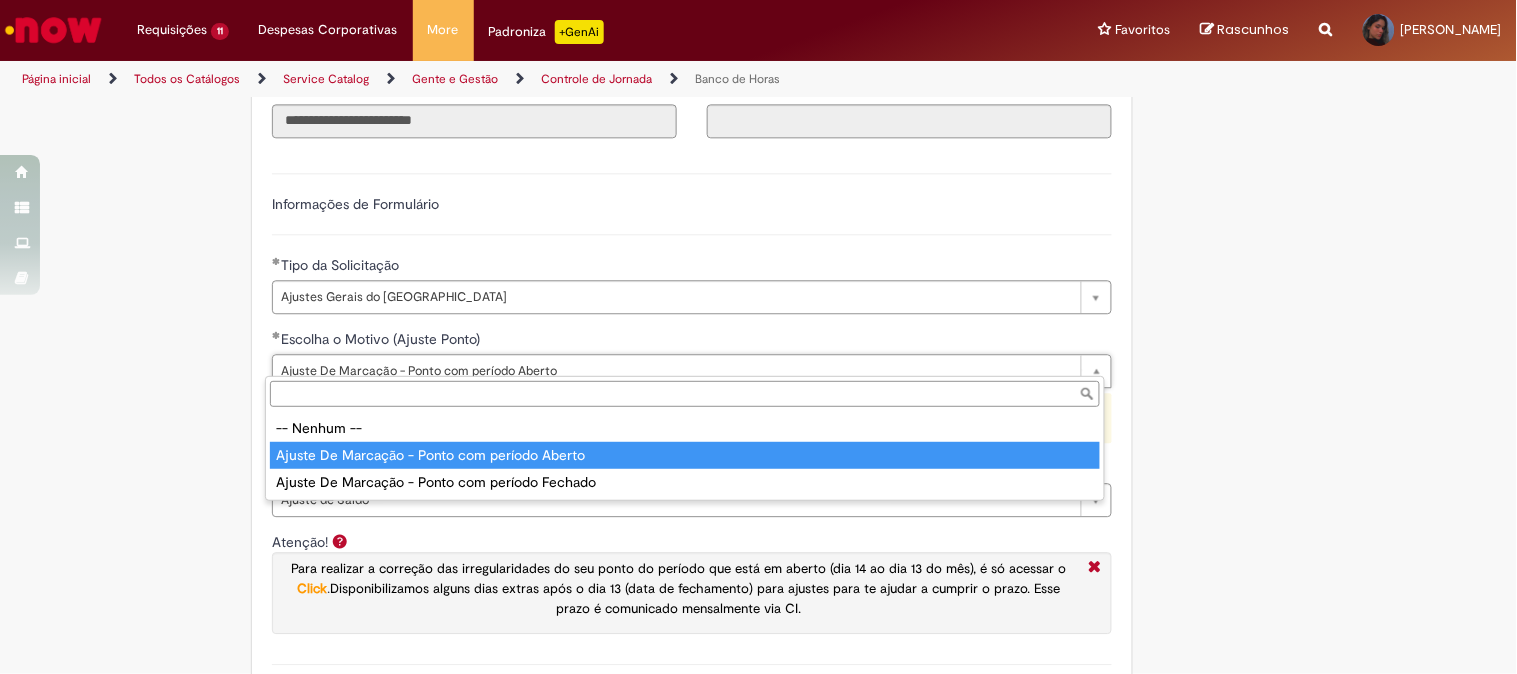 type on "**********" 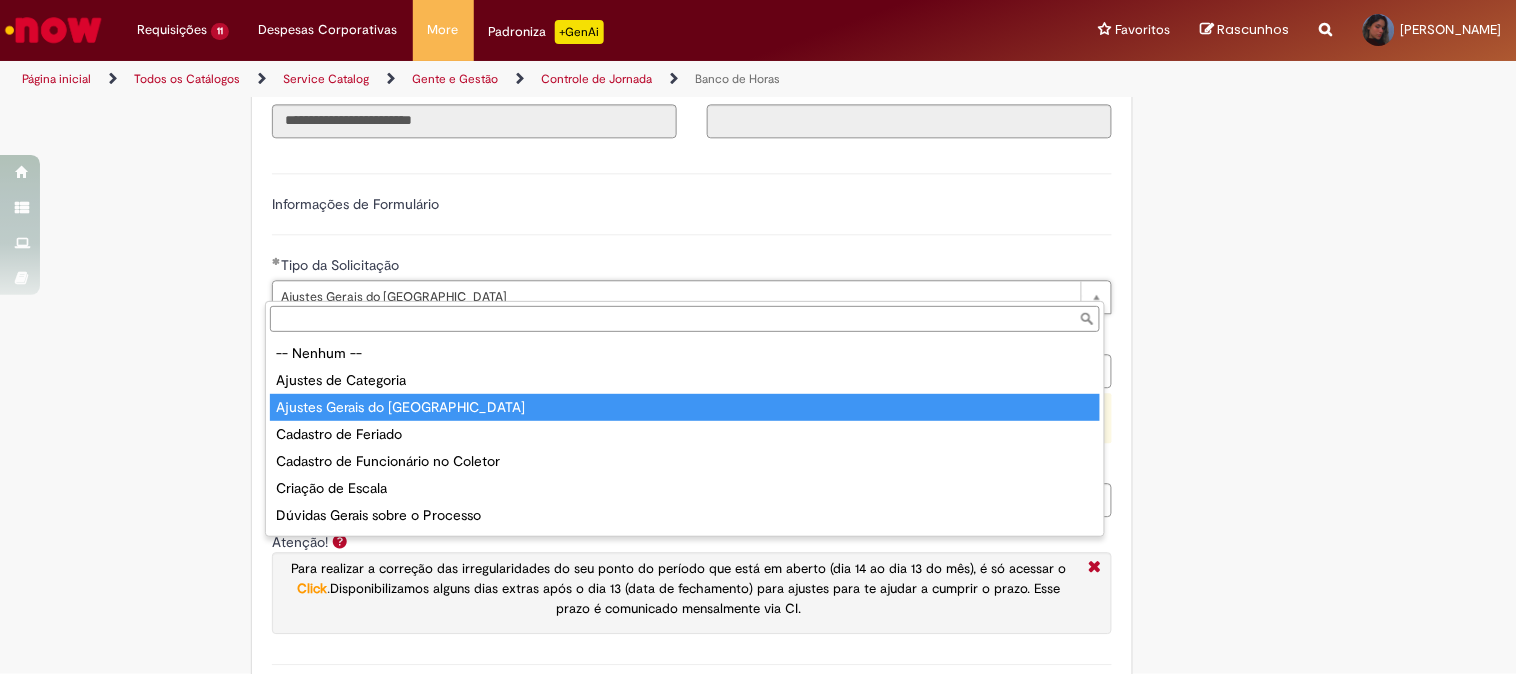 scroll, scrollTop: 0, scrollLeft: 0, axis: both 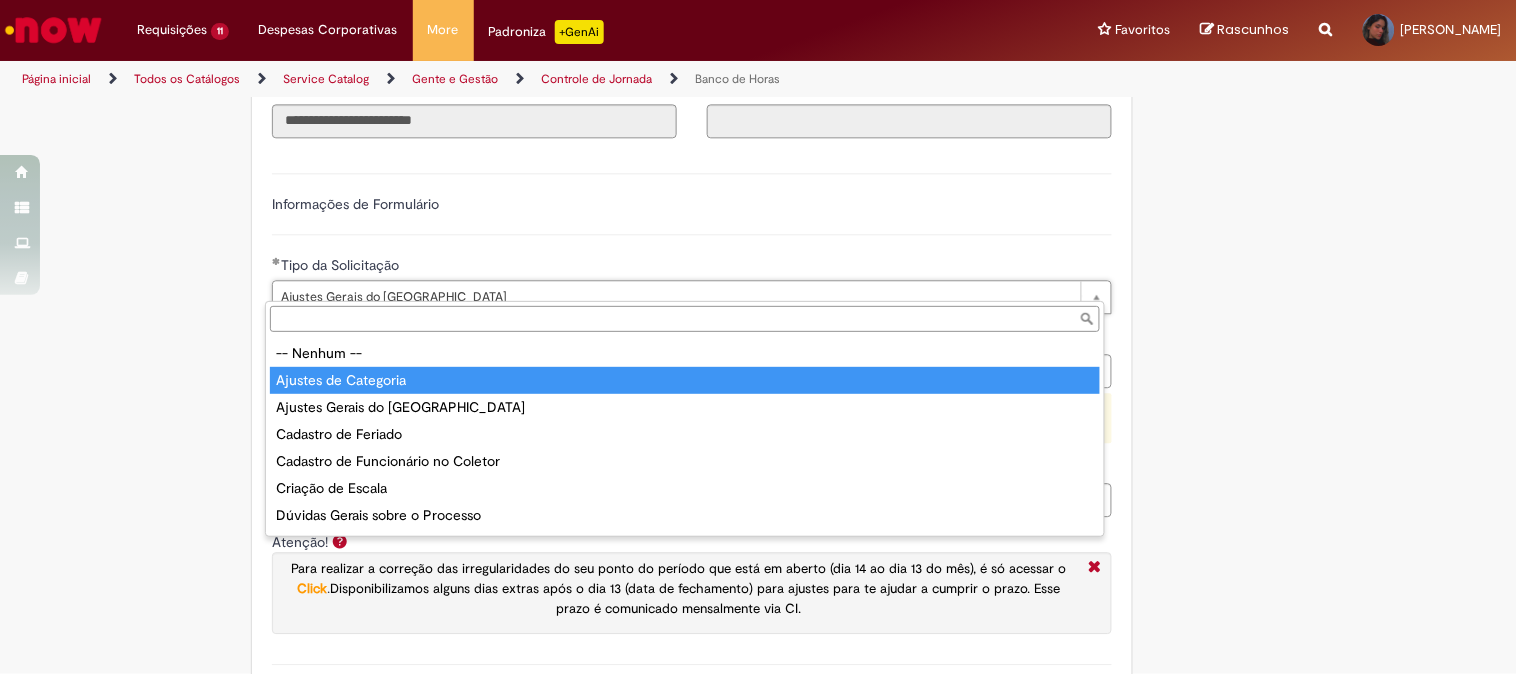 type on "**********" 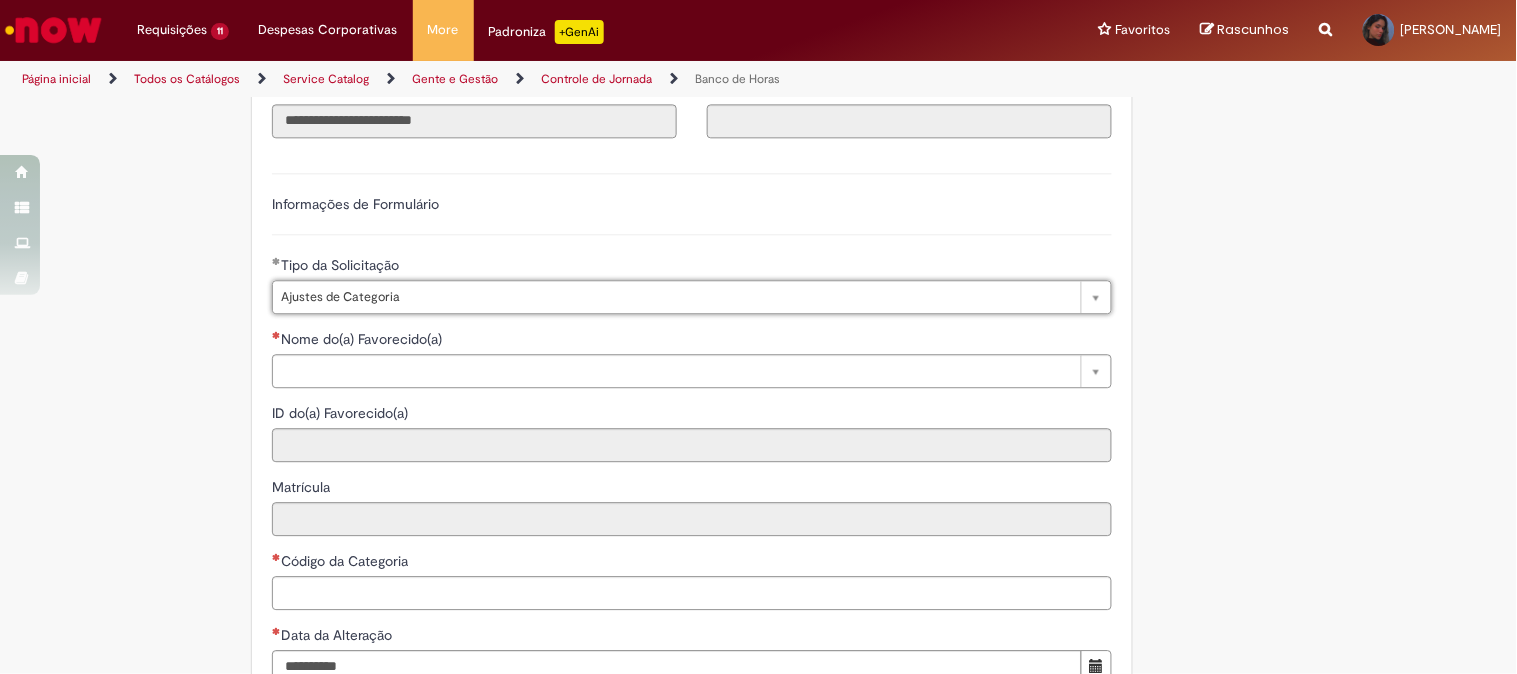 scroll, scrollTop: 0, scrollLeft: 127, axis: horizontal 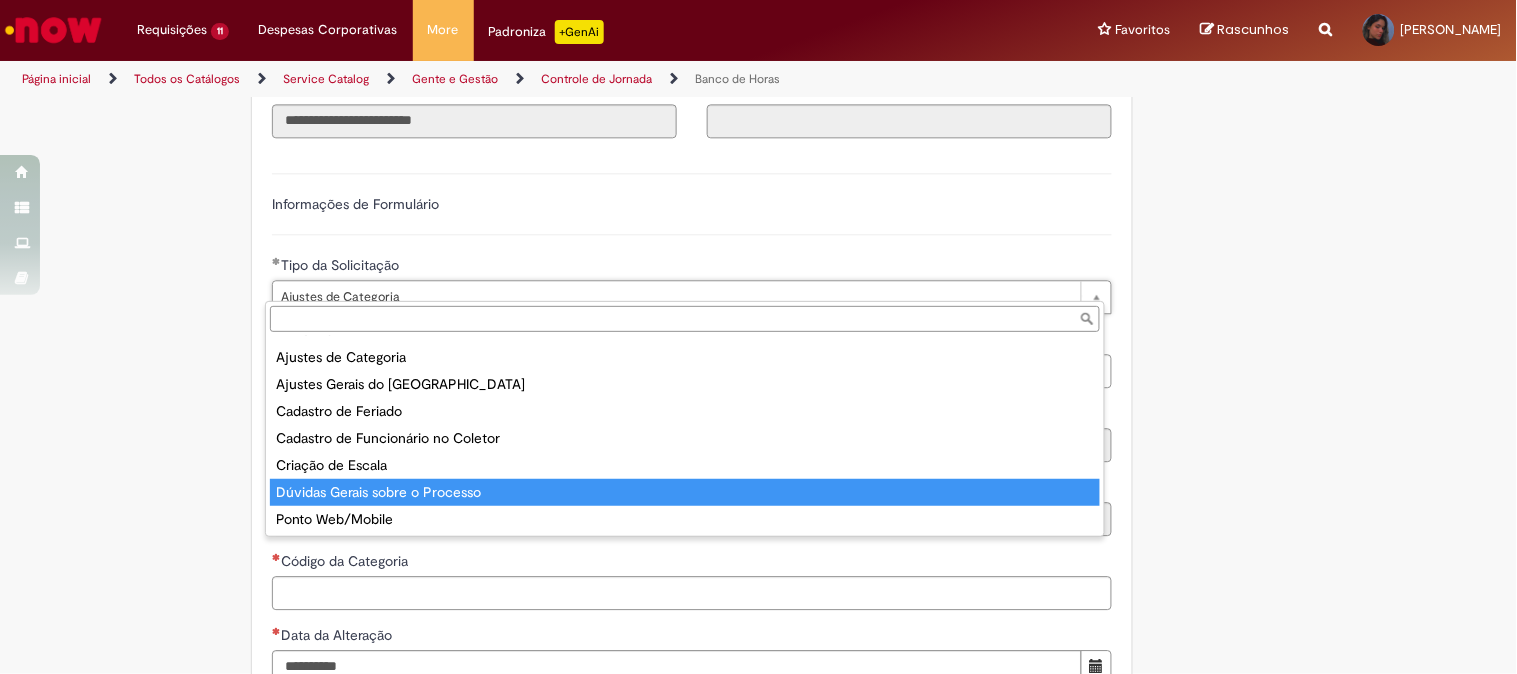 type on "**********" 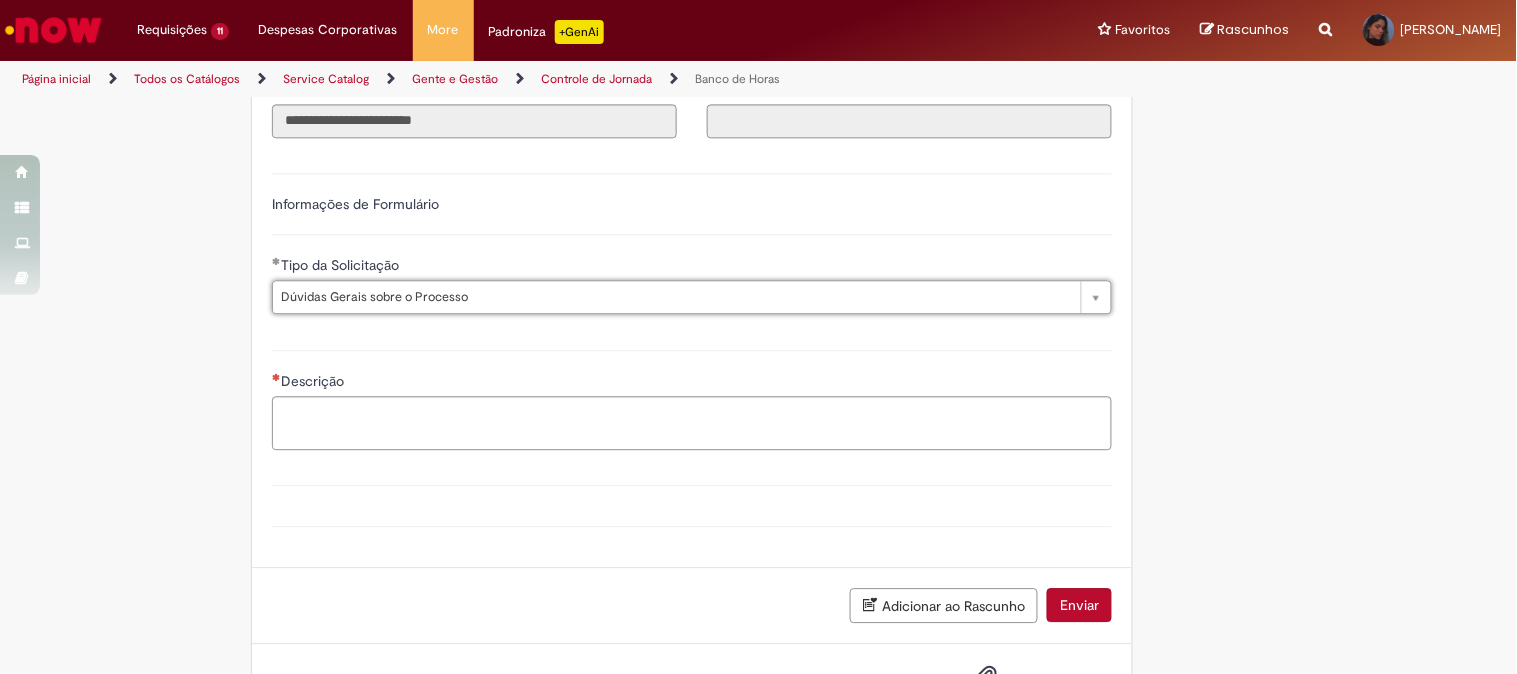 scroll, scrollTop: 0, scrollLeft: 126, axis: horizontal 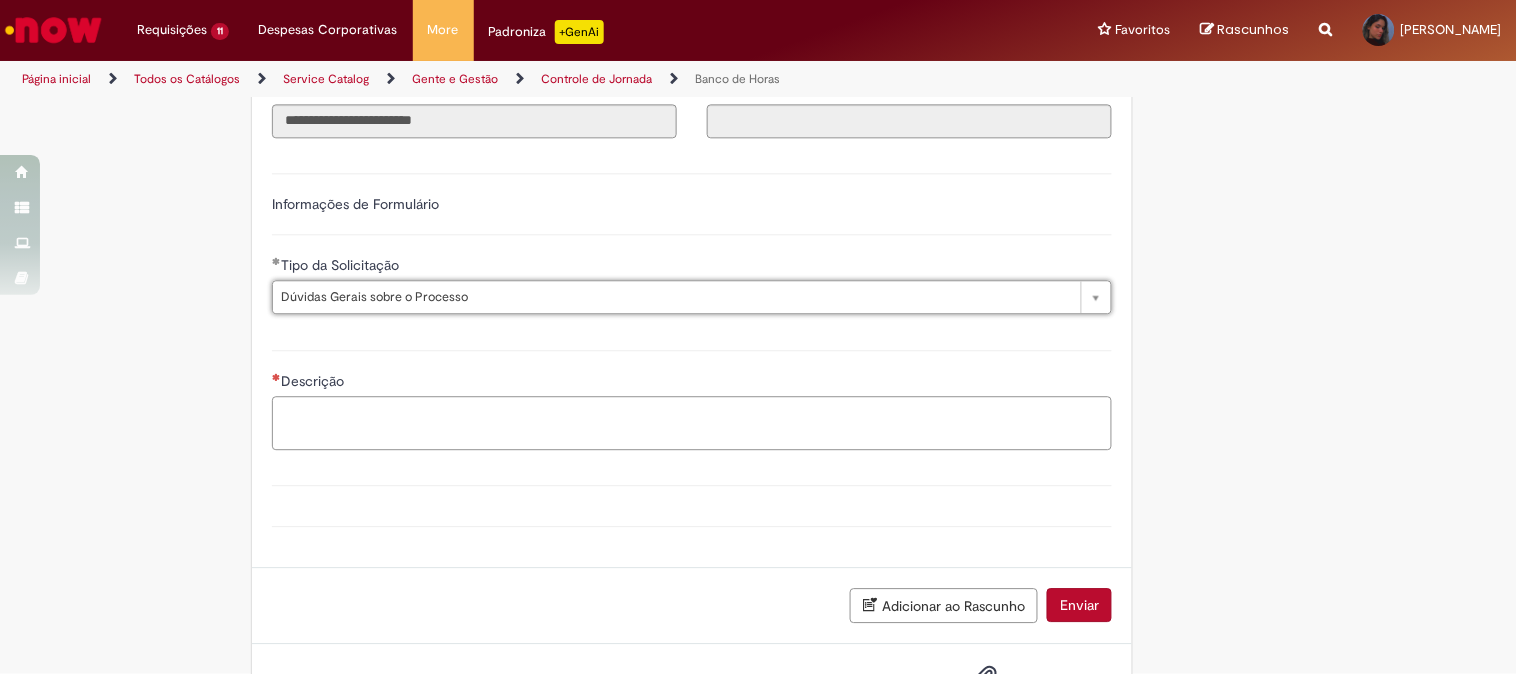 click on "Descrição" at bounding box center [692, 423] 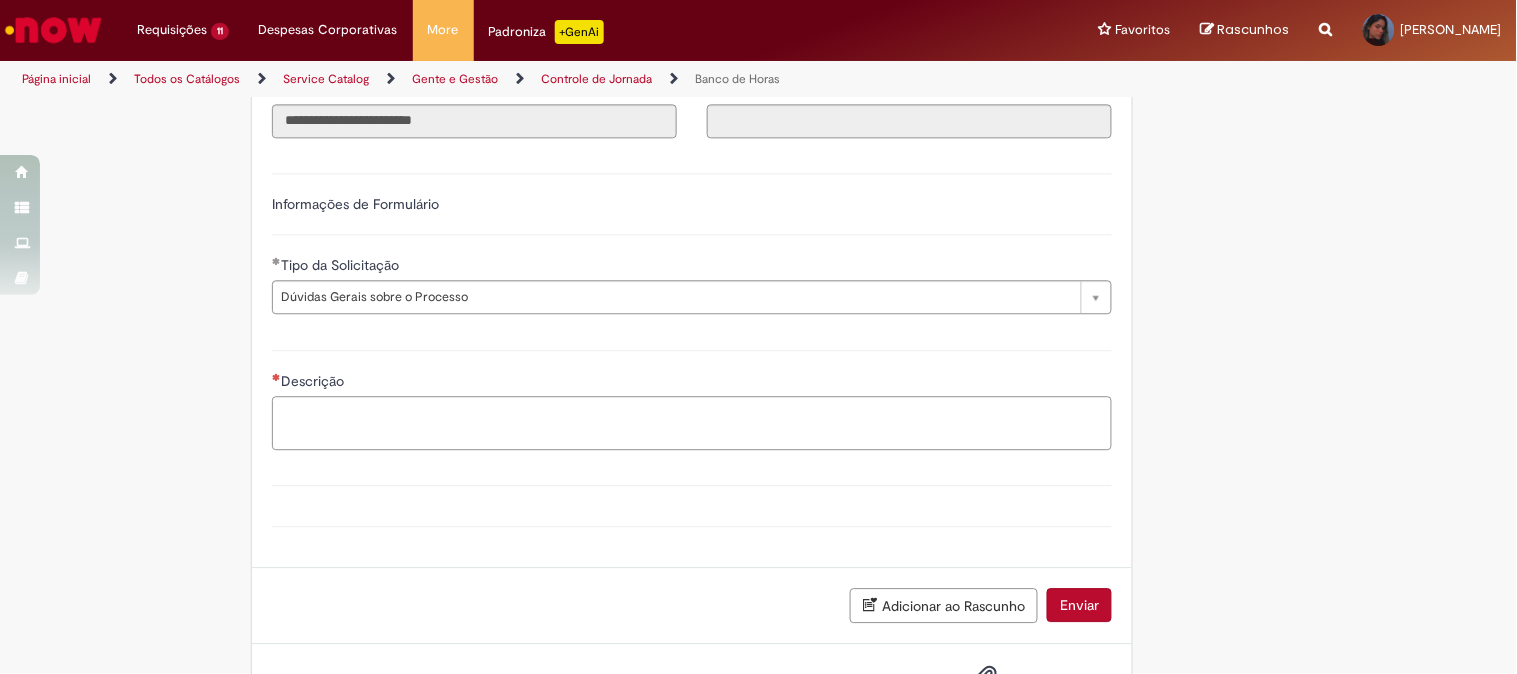 scroll, scrollTop: 0, scrollLeft: 0, axis: both 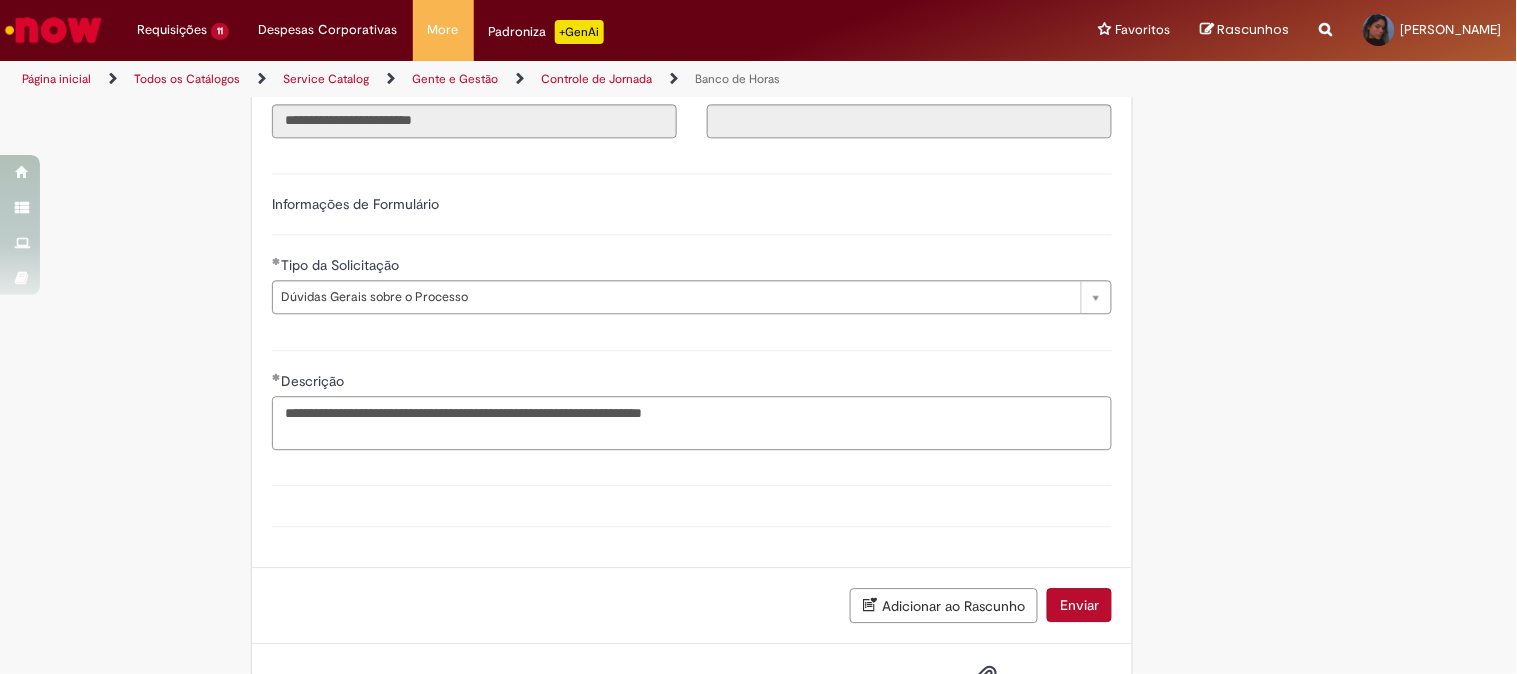 click on "**********" at bounding box center [692, 423] 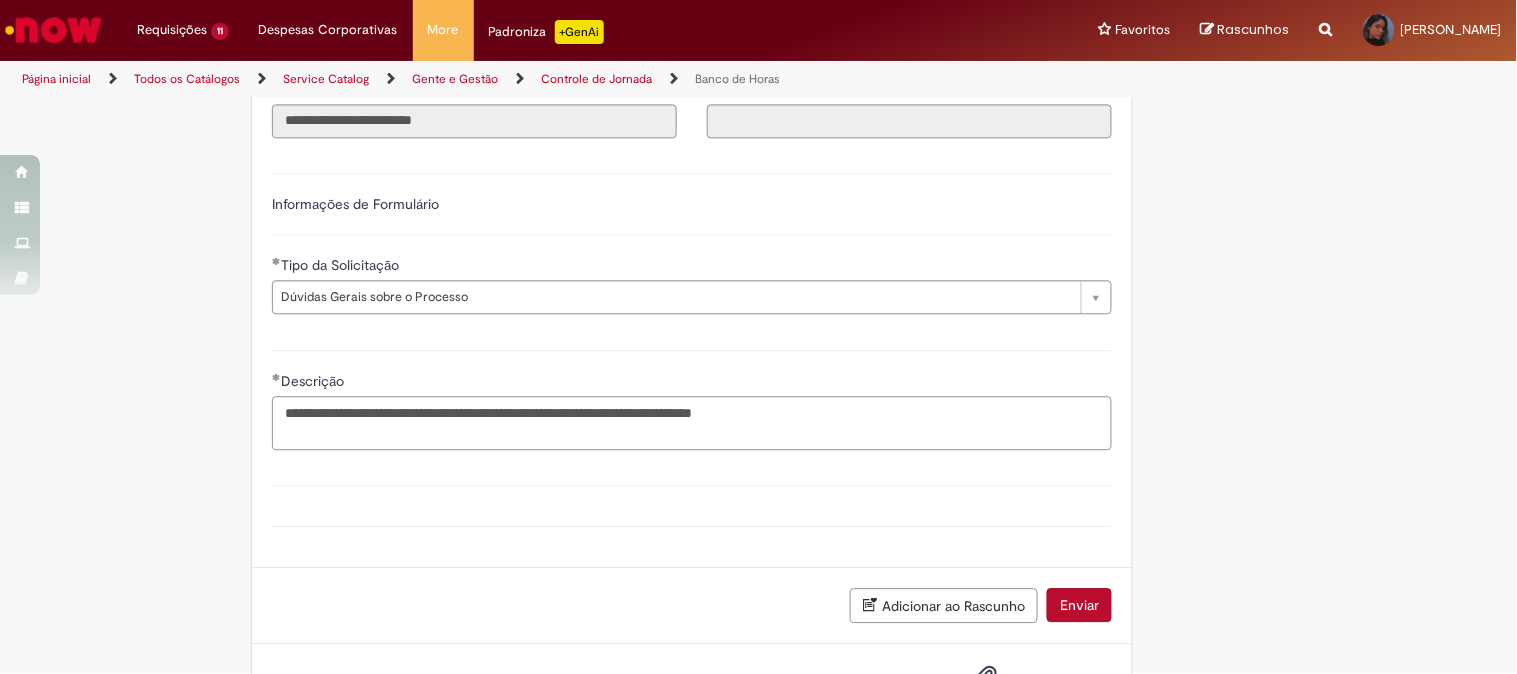 drag, startPoint x: 821, startPoint y: 398, endPoint x: 716, endPoint y: 421, distance: 107.48953 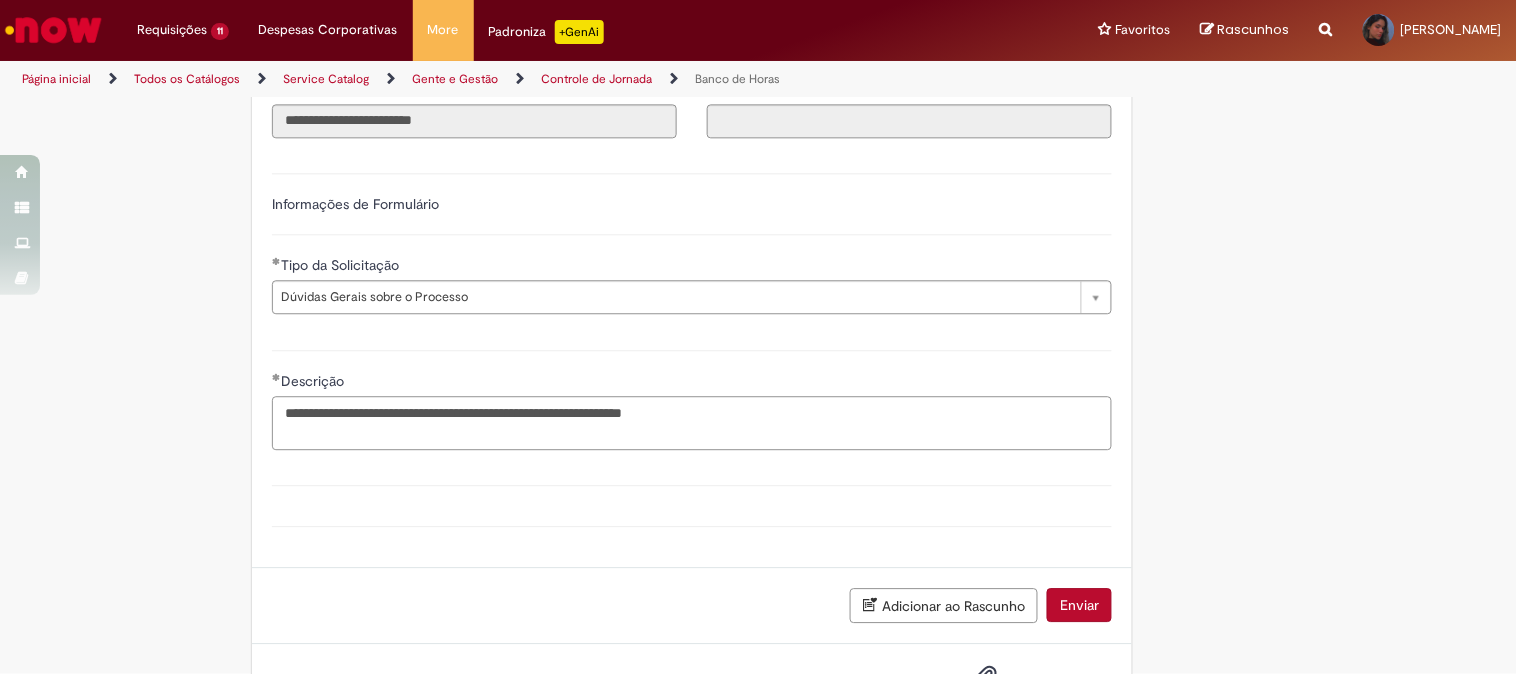 click on "**********" at bounding box center (692, 423) 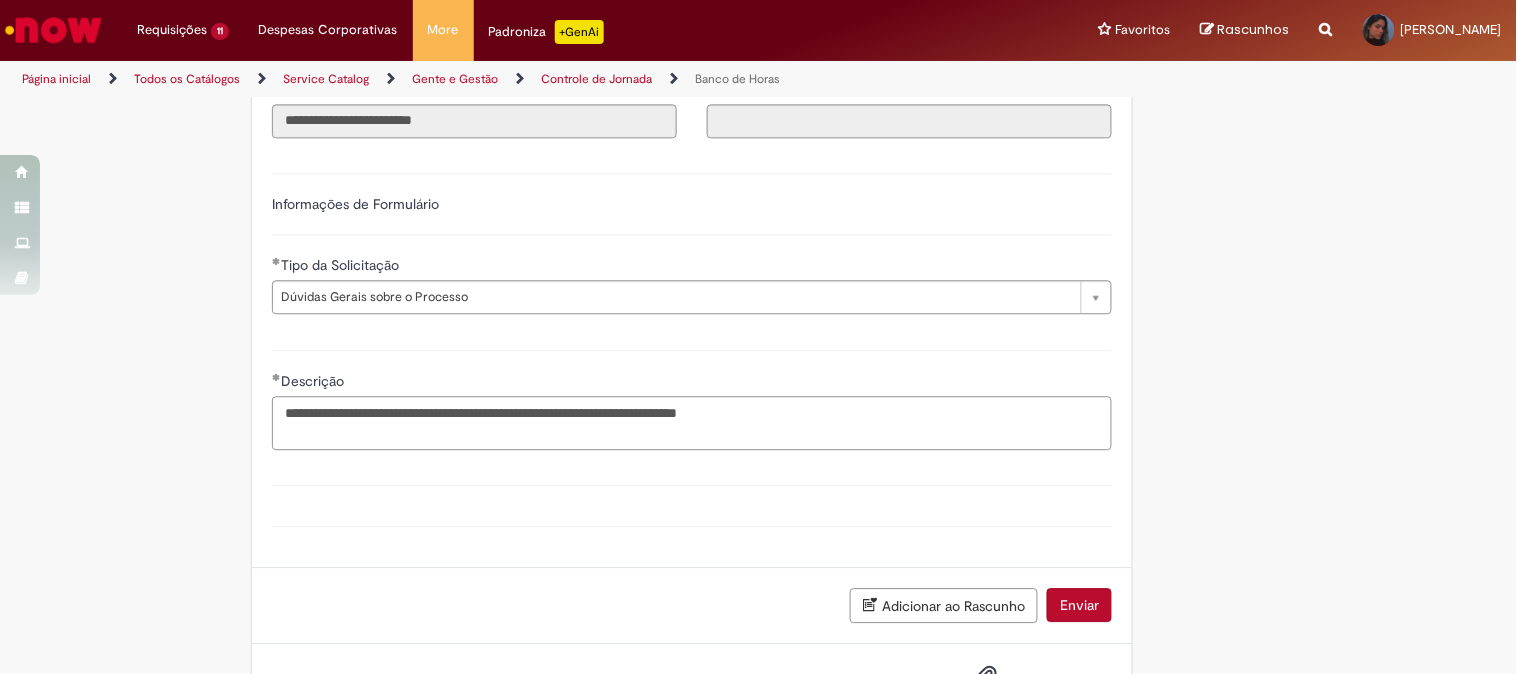 click on "**********" at bounding box center (692, 423) 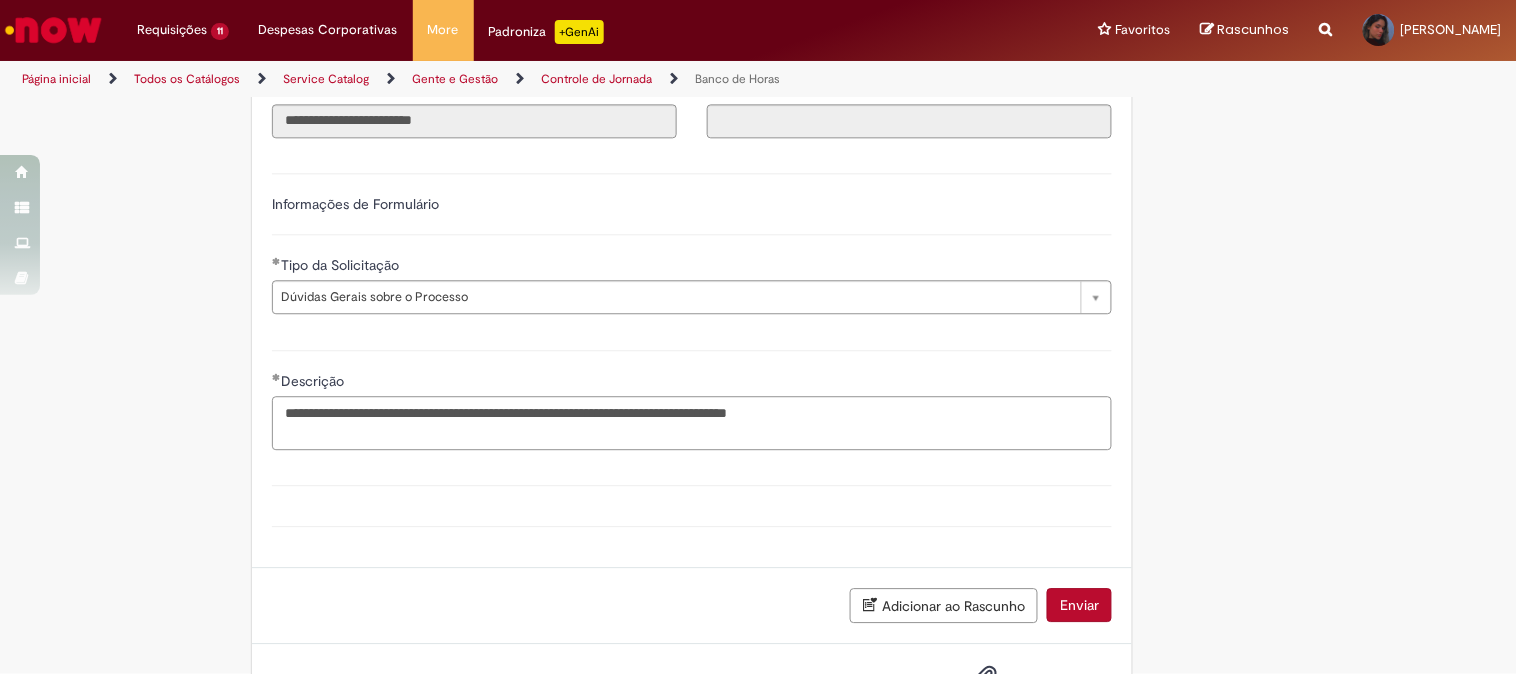 click on "**********" at bounding box center [692, 423] 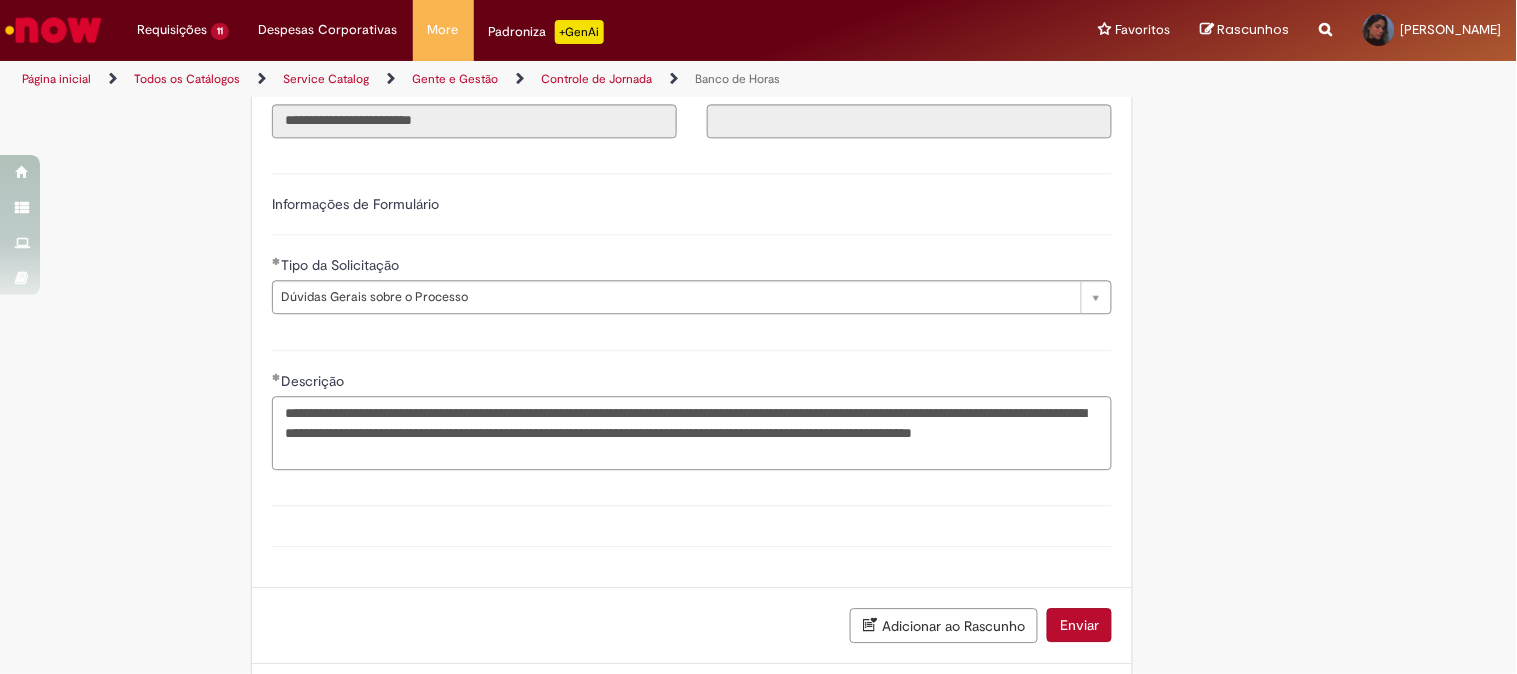 scroll, scrollTop: 1315, scrollLeft: 0, axis: vertical 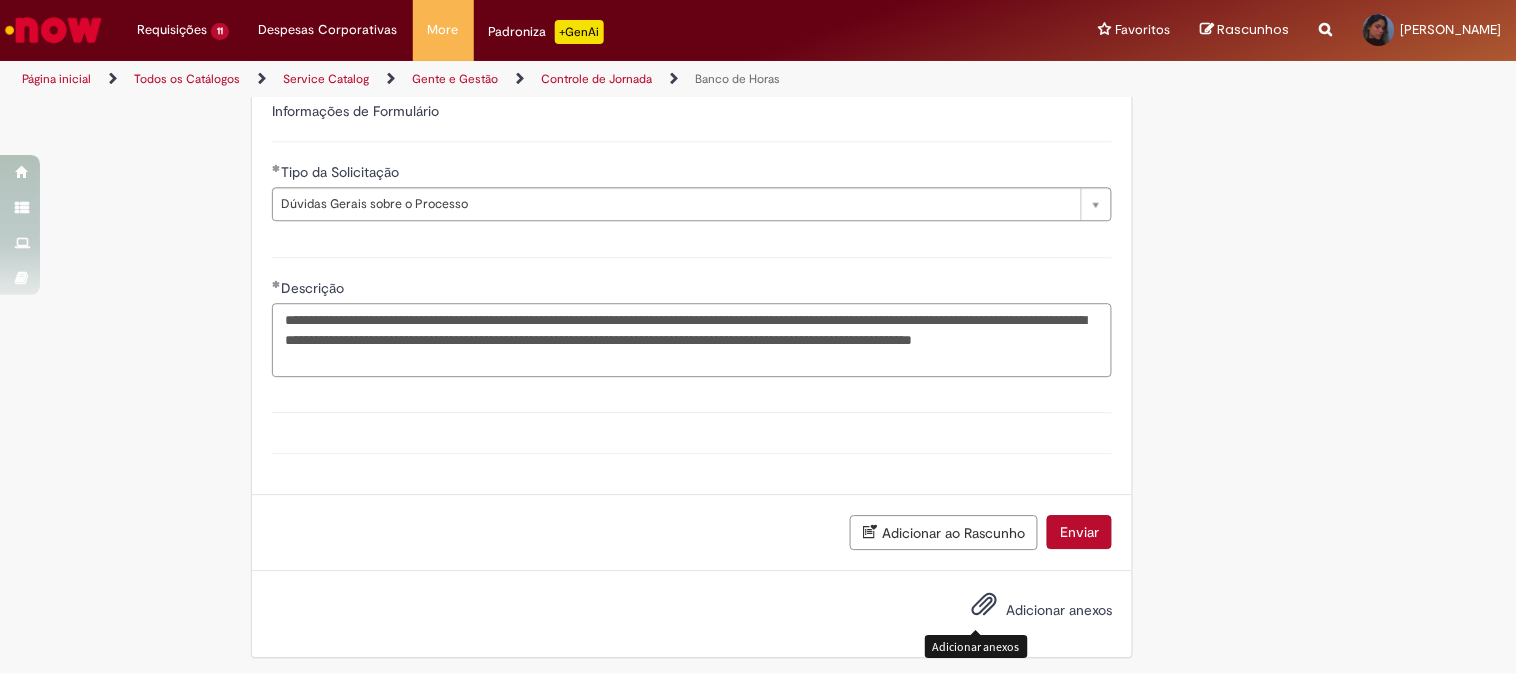 type on "**********" 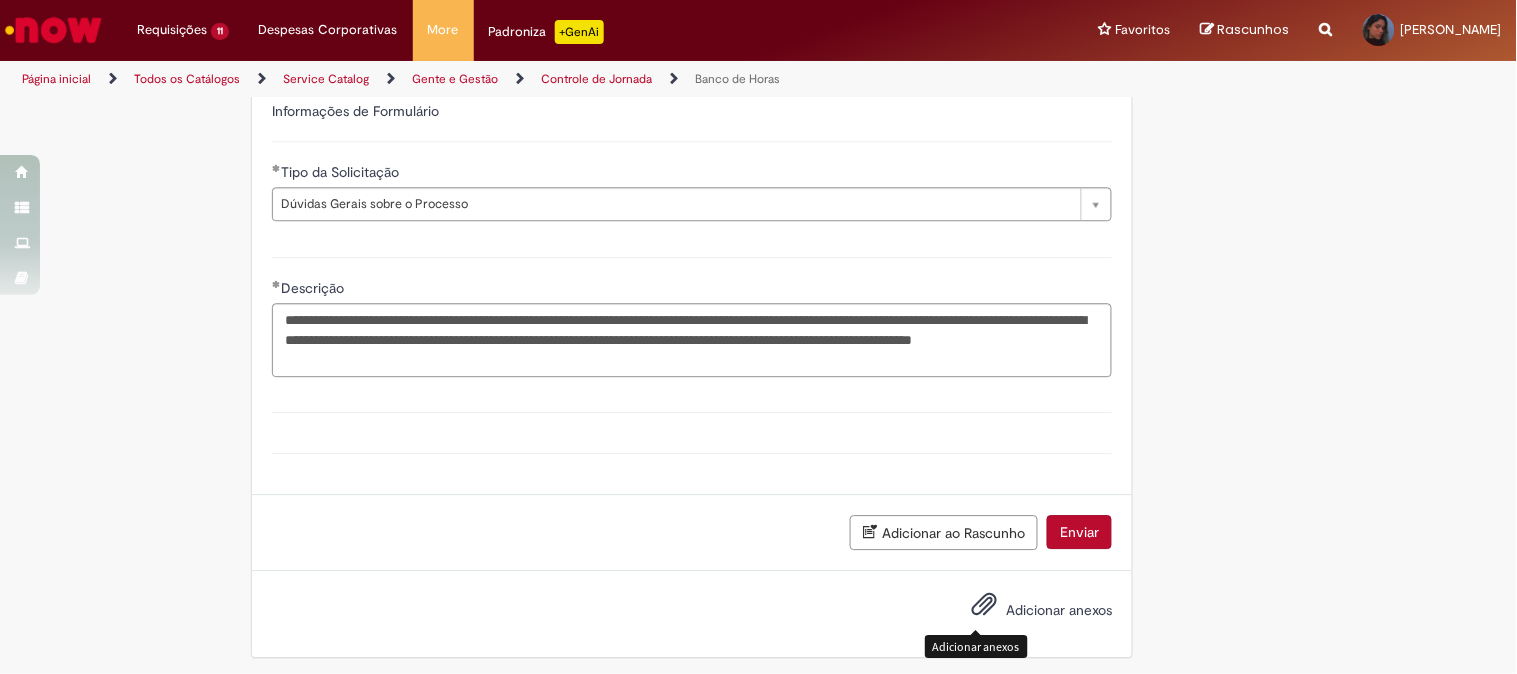 click on "Adicionar anexos" at bounding box center (984, 609) 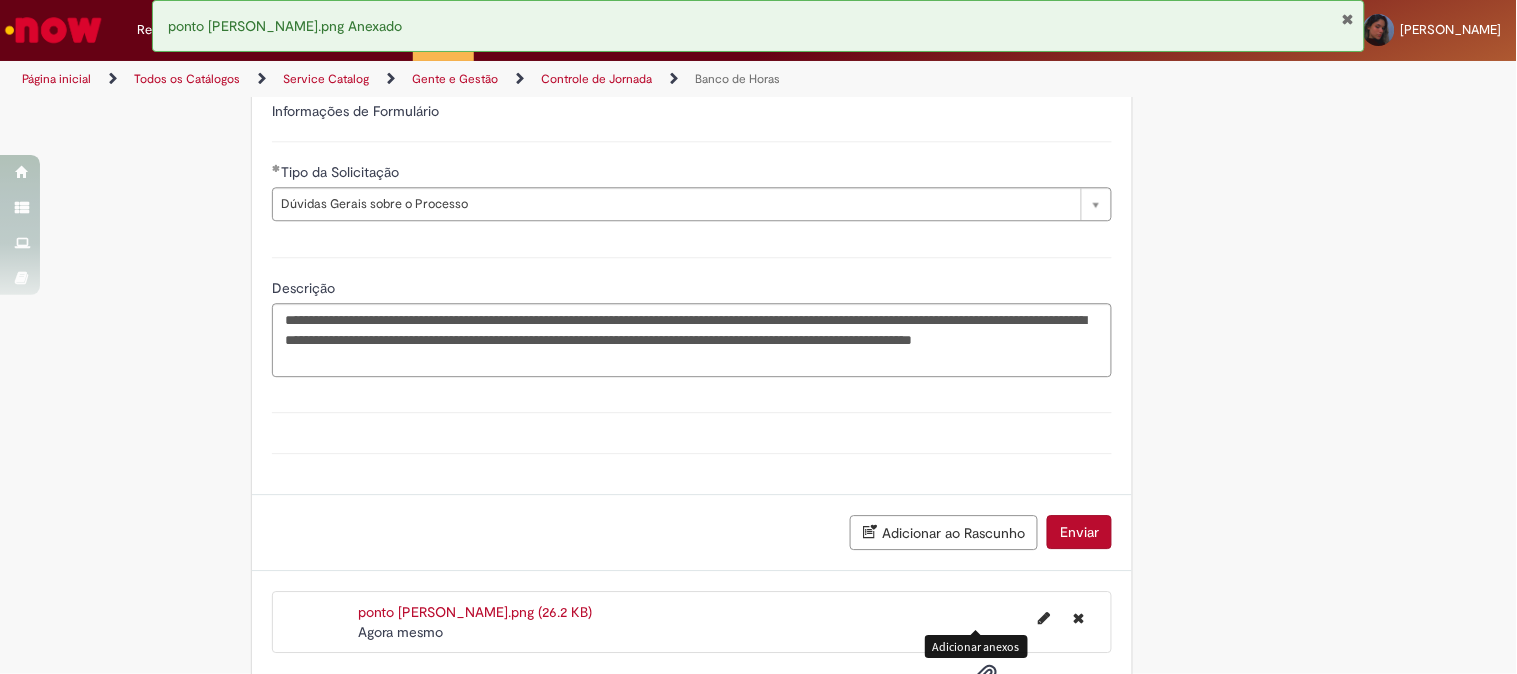 click on "Enviar" at bounding box center (1079, 532) 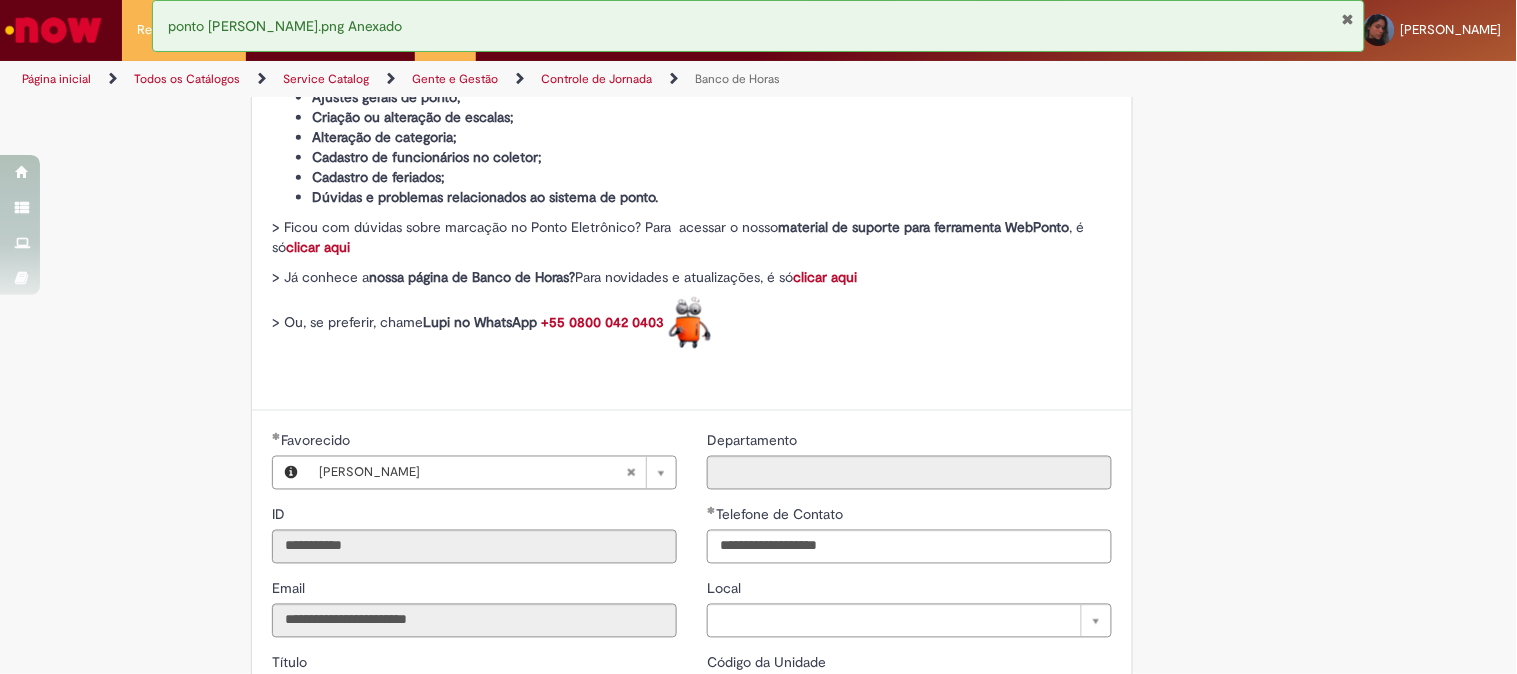 scroll, scrollTop: 0, scrollLeft: 0, axis: both 